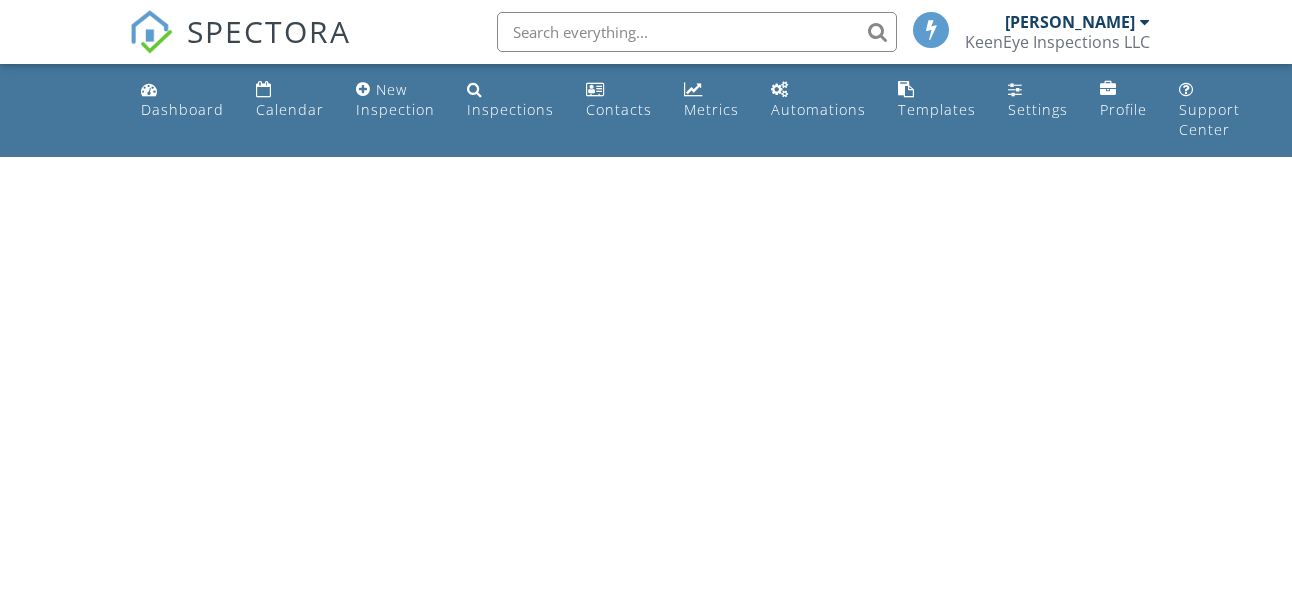 scroll, scrollTop: 0, scrollLeft: 0, axis: both 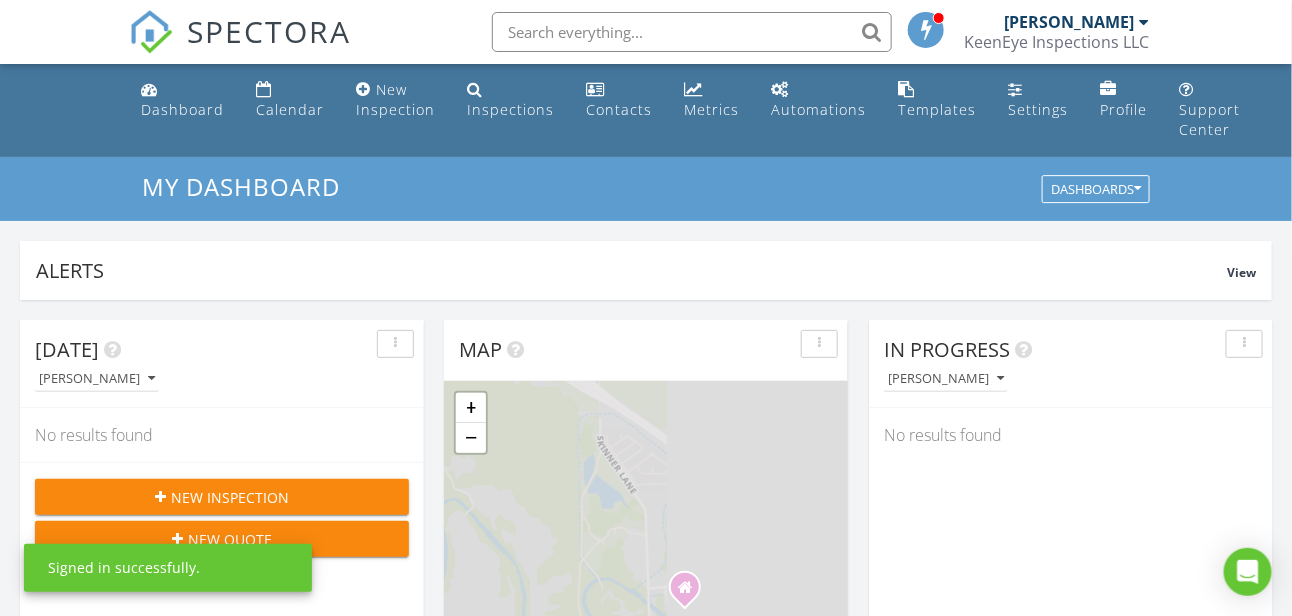 click on "KeenEye Inspections LLC" at bounding box center (1057, 42) 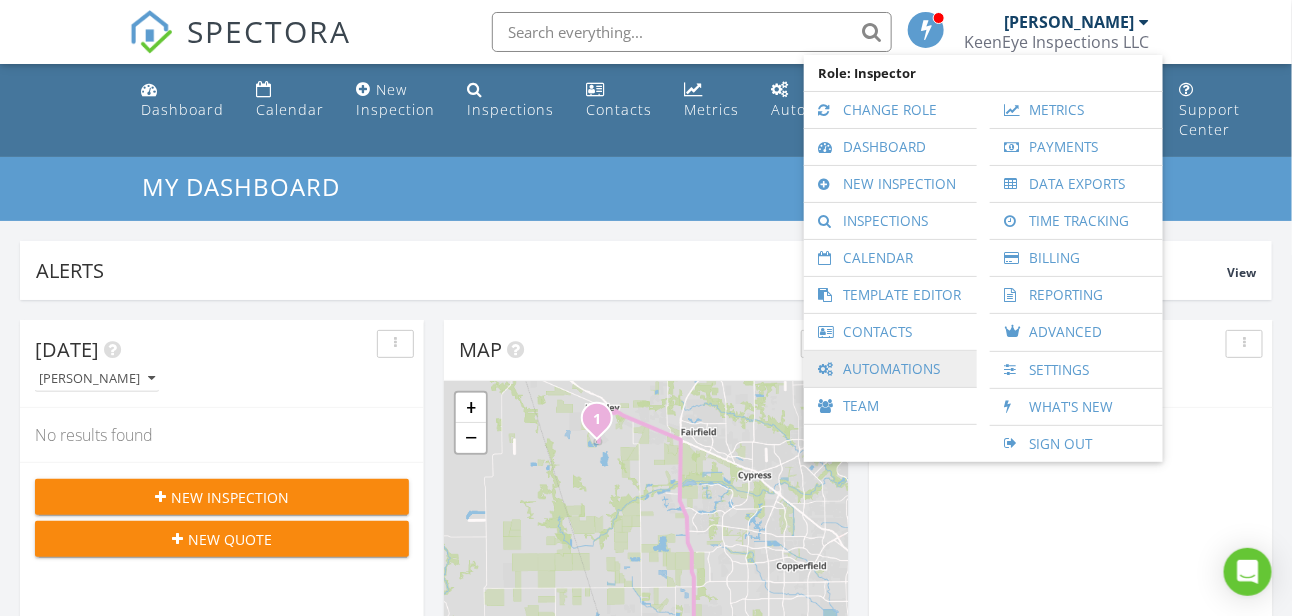 click on "Automations" at bounding box center [890, 369] 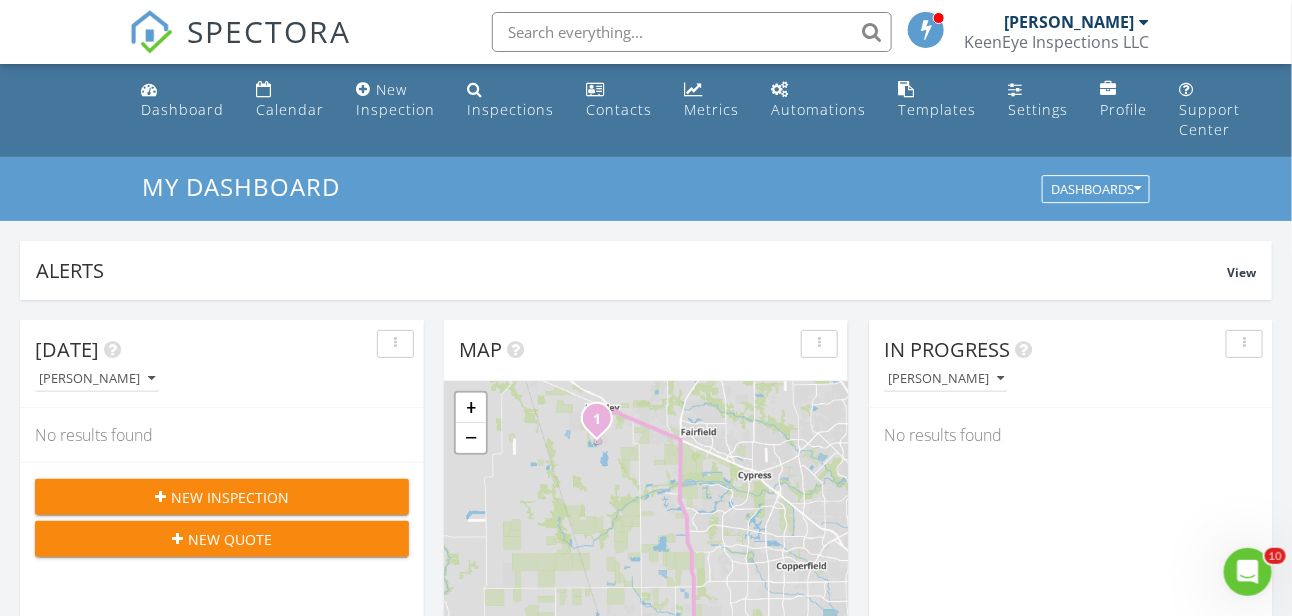 scroll, scrollTop: 0, scrollLeft: 0, axis: both 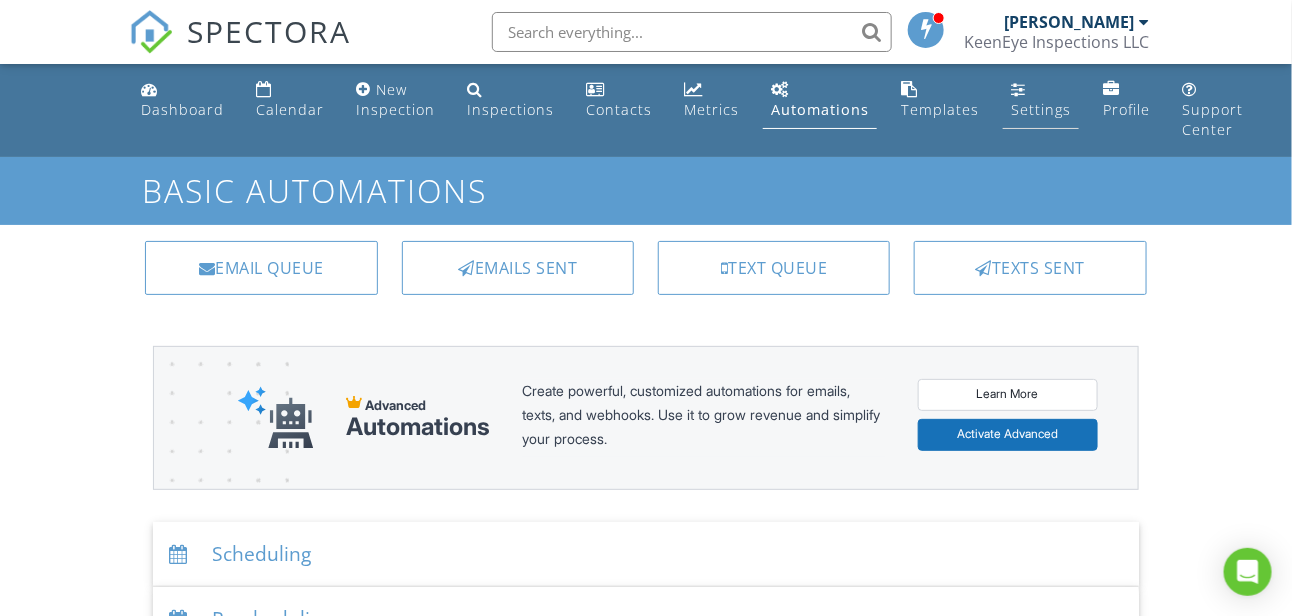 click on "Settings" at bounding box center (1041, 109) 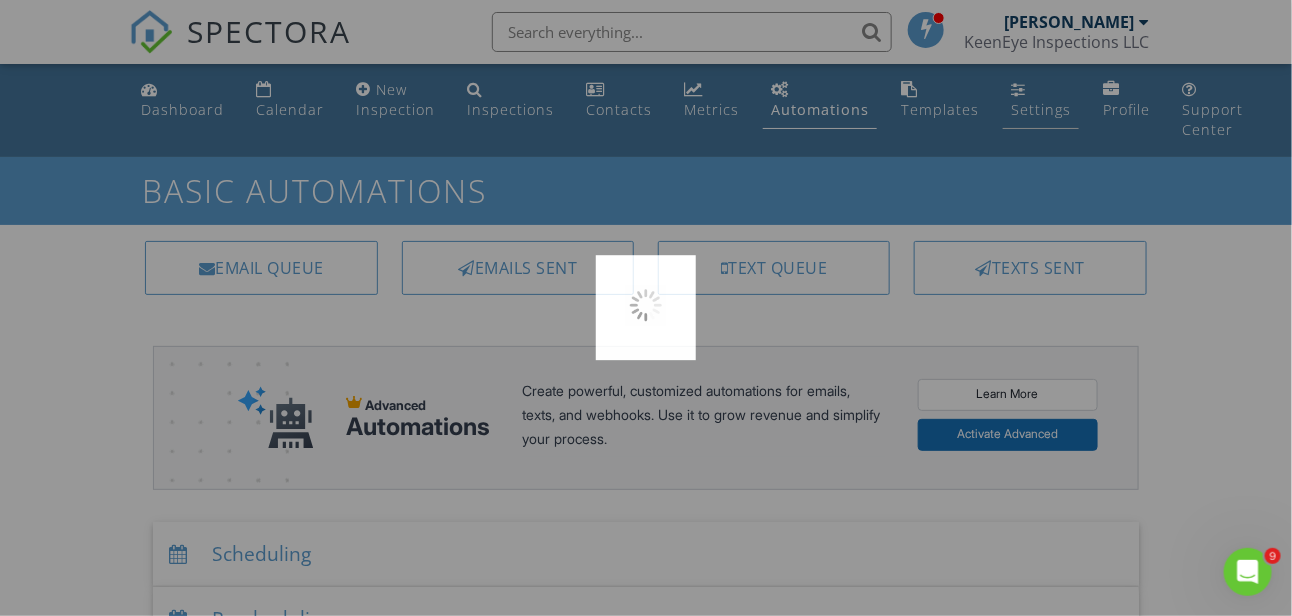 scroll, scrollTop: 0, scrollLeft: 0, axis: both 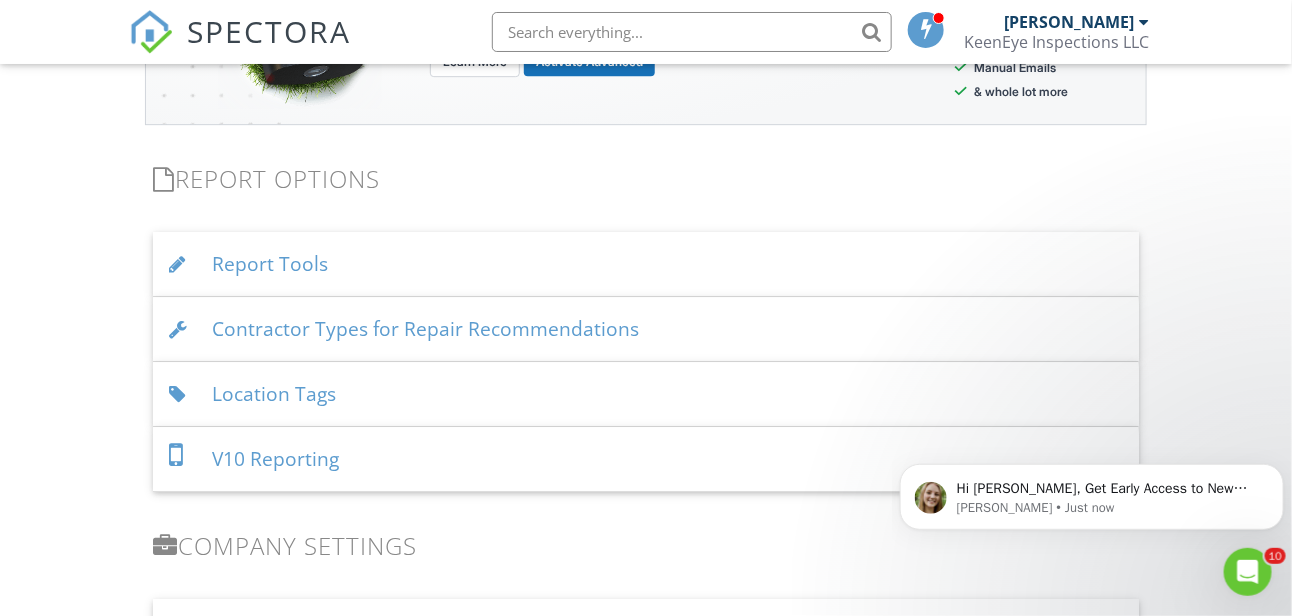 click on "Dashboard
Calendar
New Inspection
Inspections
Contacts
Metrics
Automations
Templates
Settings
Profile
Support Center
Settings
Basics
Profile
Services & Fees
Availability
Team
Sample Reports
Discount Codes
Spectora Connect
Partnerships
Make more money per inspection with third-party offers
Disabled
Recommended Contractors
Provide repair resources for your clients
Disabled
Business Tools
Agreements
Signature Type
▼ Written Signature E-signature (checkbox) Written Signature E-signature (checkbox)
Written Signature
Client agreement instructions
This text will appear on the client portal under "Sign Agreement(s)"
Inline Style XLarge Large Normal Small Light Small/Light Bold" at bounding box center [646, -258] 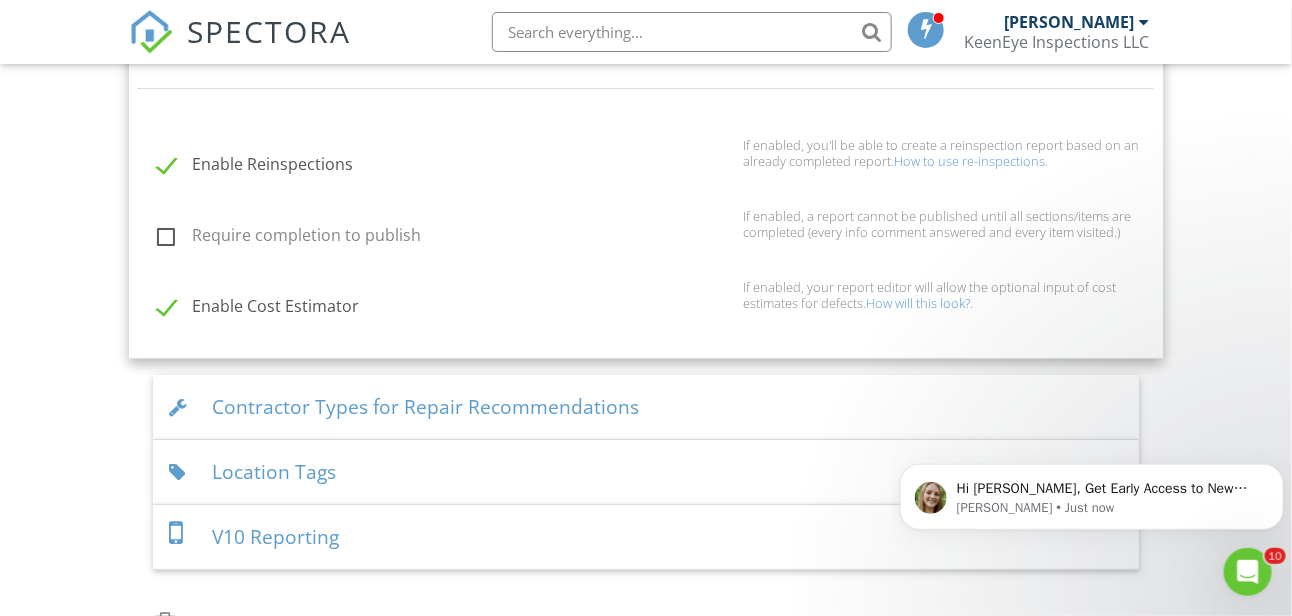 scroll, scrollTop: 2500, scrollLeft: 0, axis: vertical 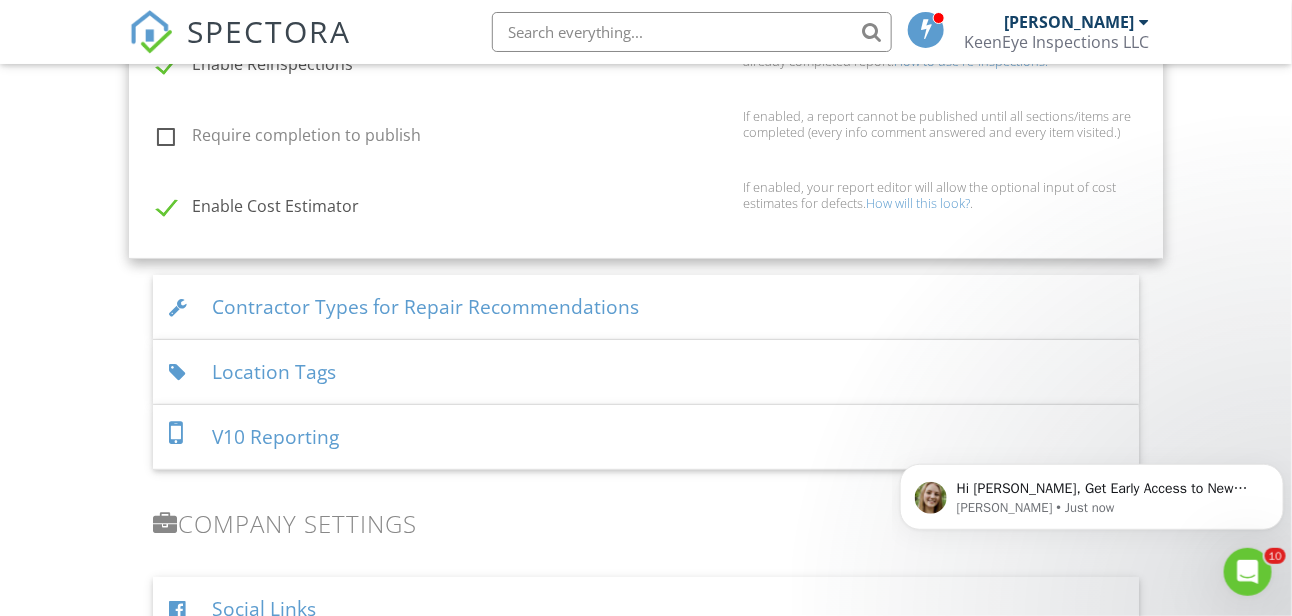 click on "How will this look?" at bounding box center [918, 203] 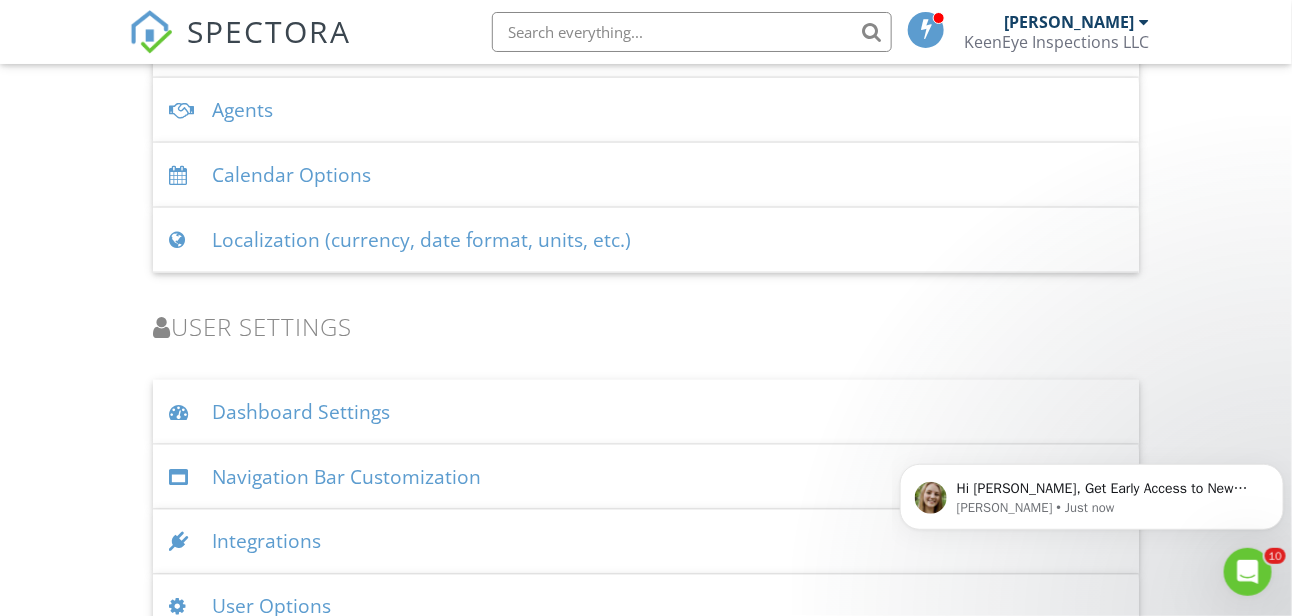 scroll, scrollTop: 3285, scrollLeft: 0, axis: vertical 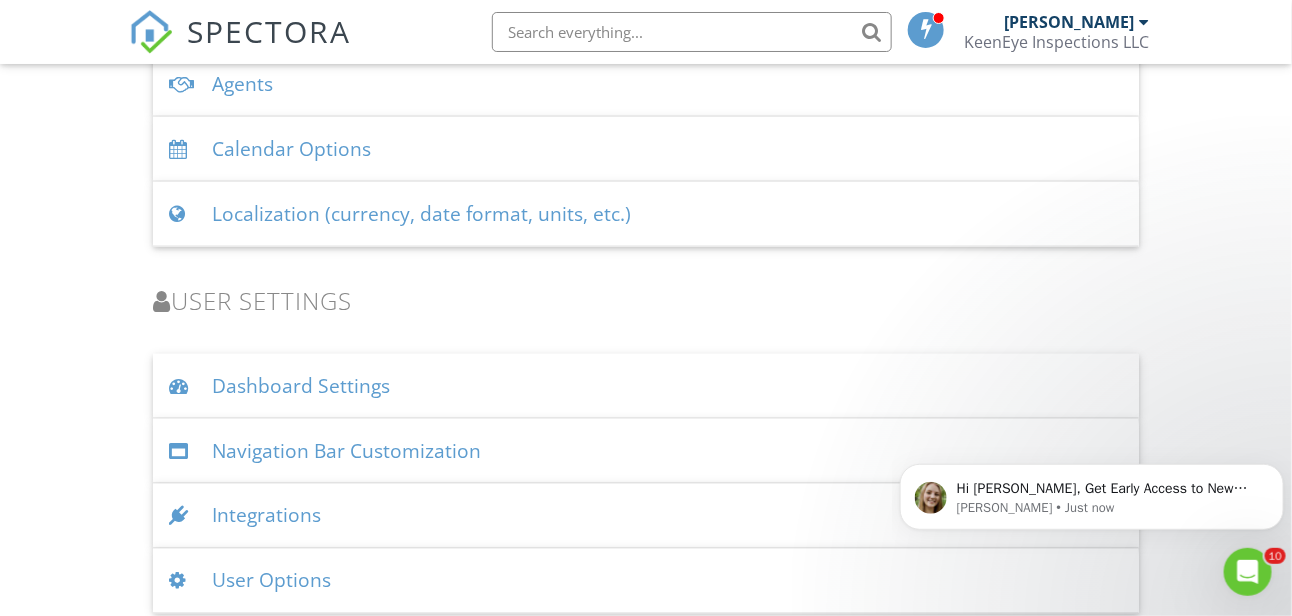 click on "Integrations" at bounding box center [646, 516] 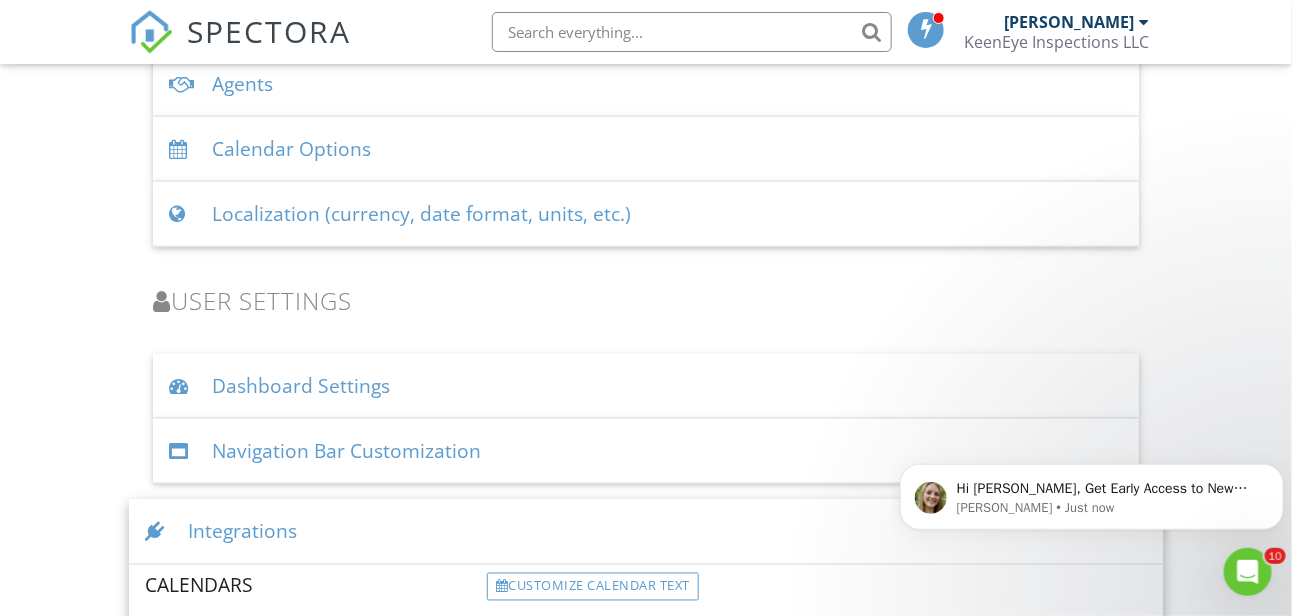 scroll, scrollTop: 3633, scrollLeft: 0, axis: vertical 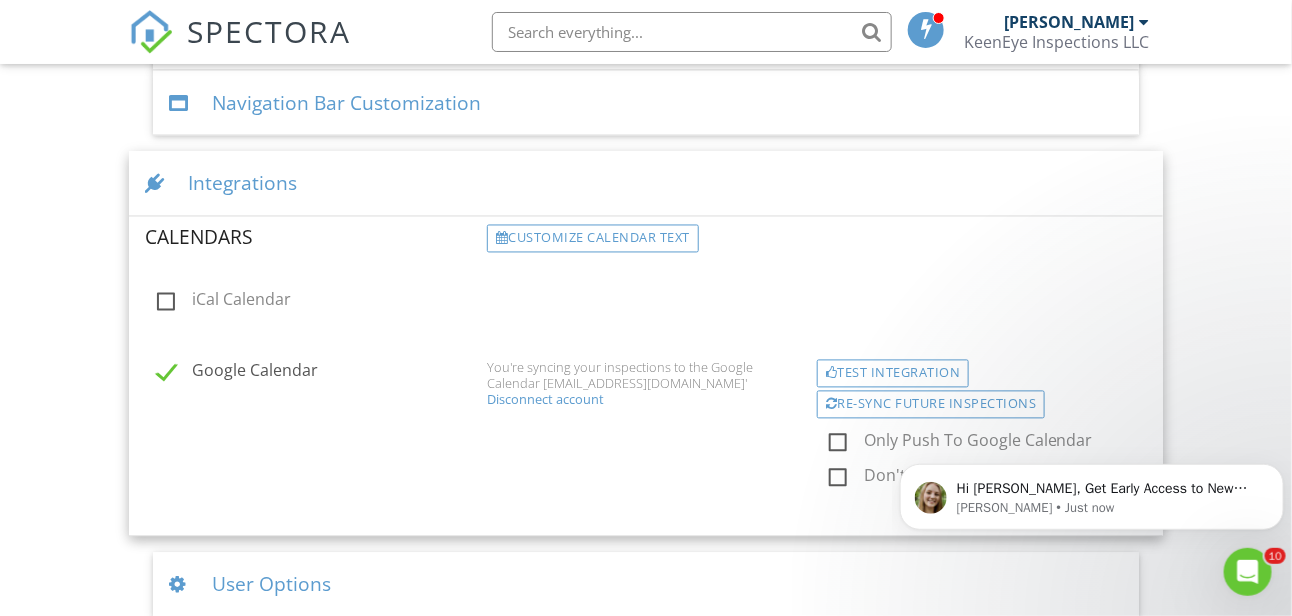 click on "Integrations" at bounding box center (646, 184) 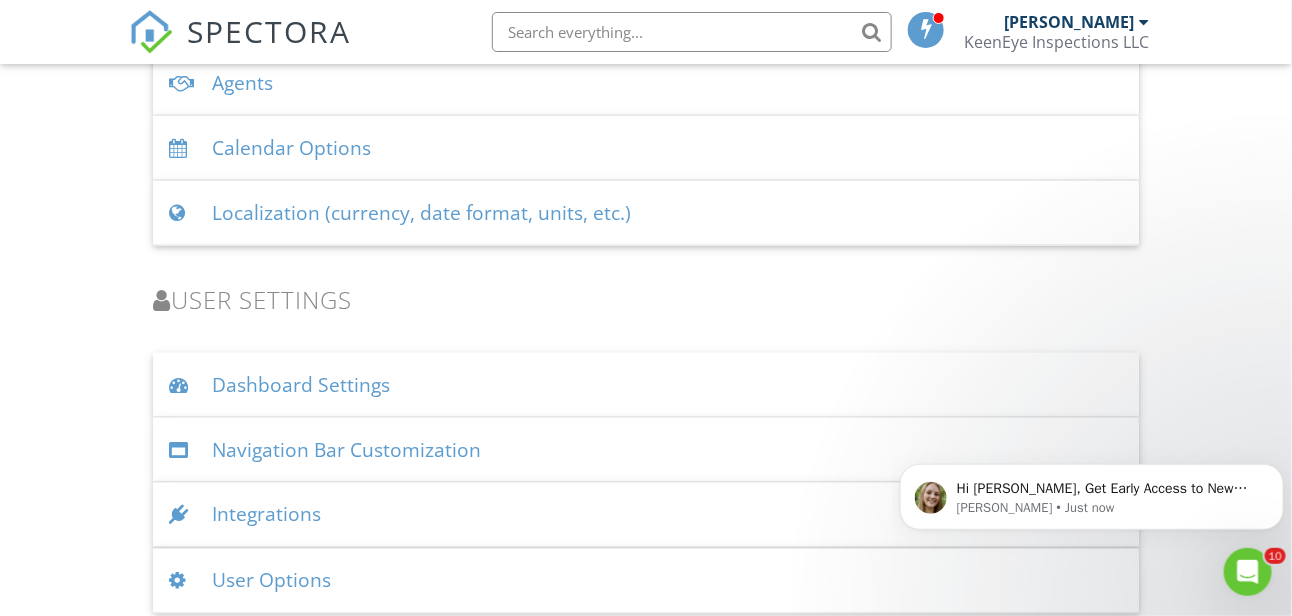 scroll, scrollTop: 3285, scrollLeft: 0, axis: vertical 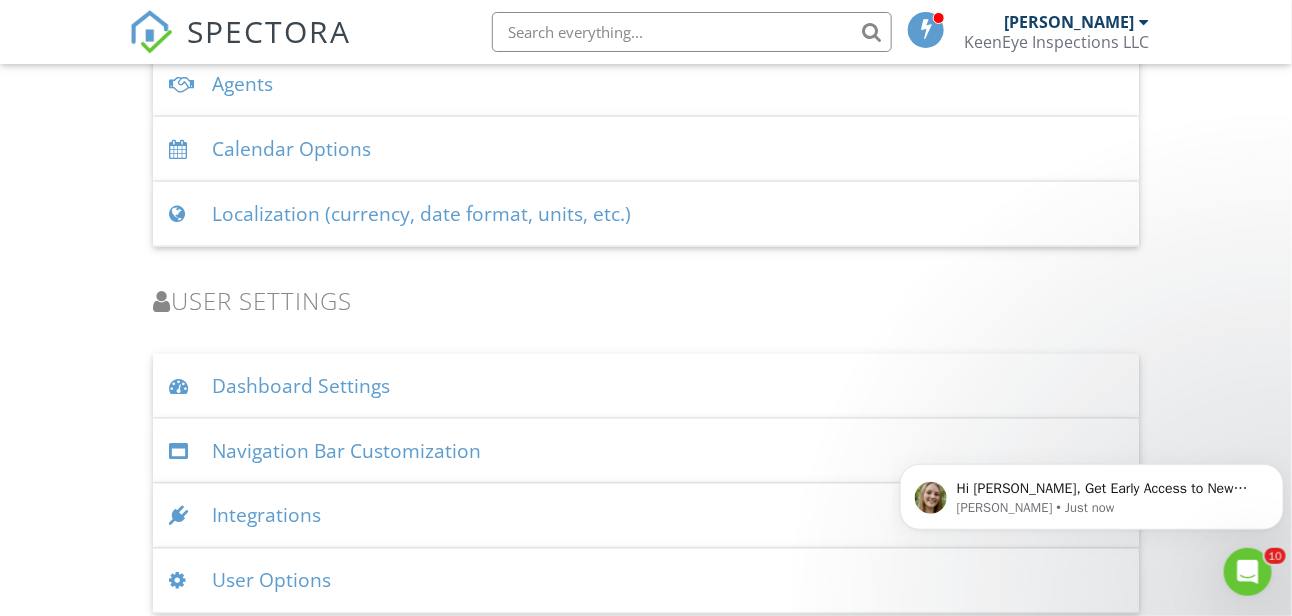click on "User Options" at bounding box center [646, 581] 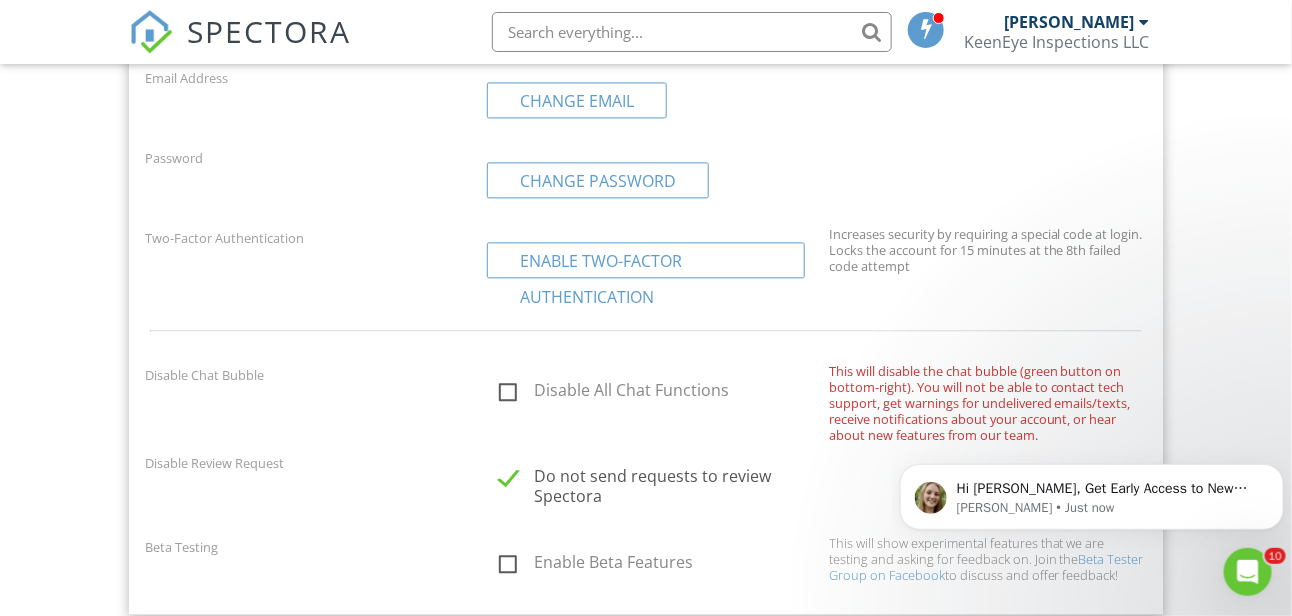 scroll, scrollTop: 3457, scrollLeft: 0, axis: vertical 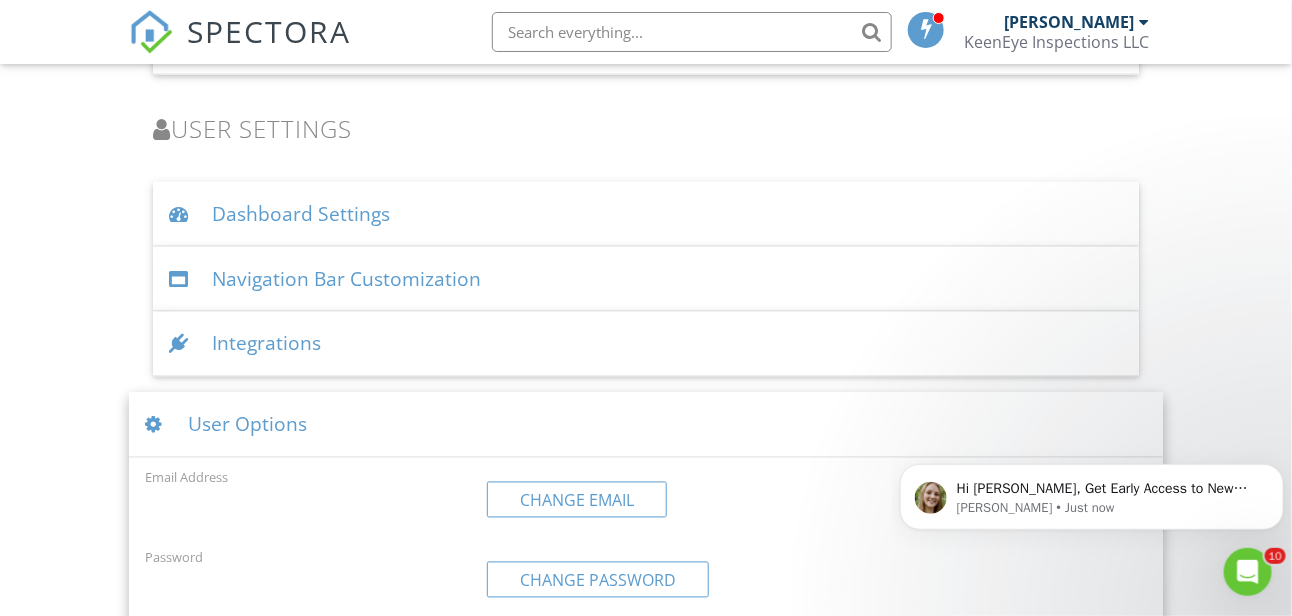 click on "User Options" at bounding box center (646, 425) 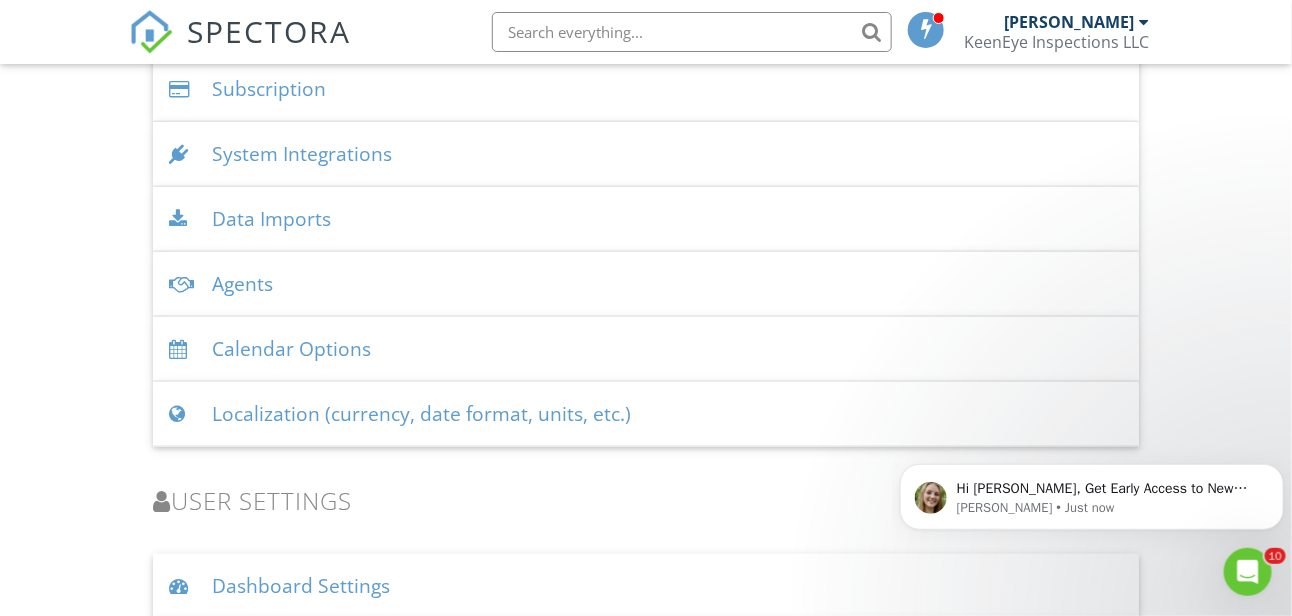 scroll, scrollTop: 2985, scrollLeft: 0, axis: vertical 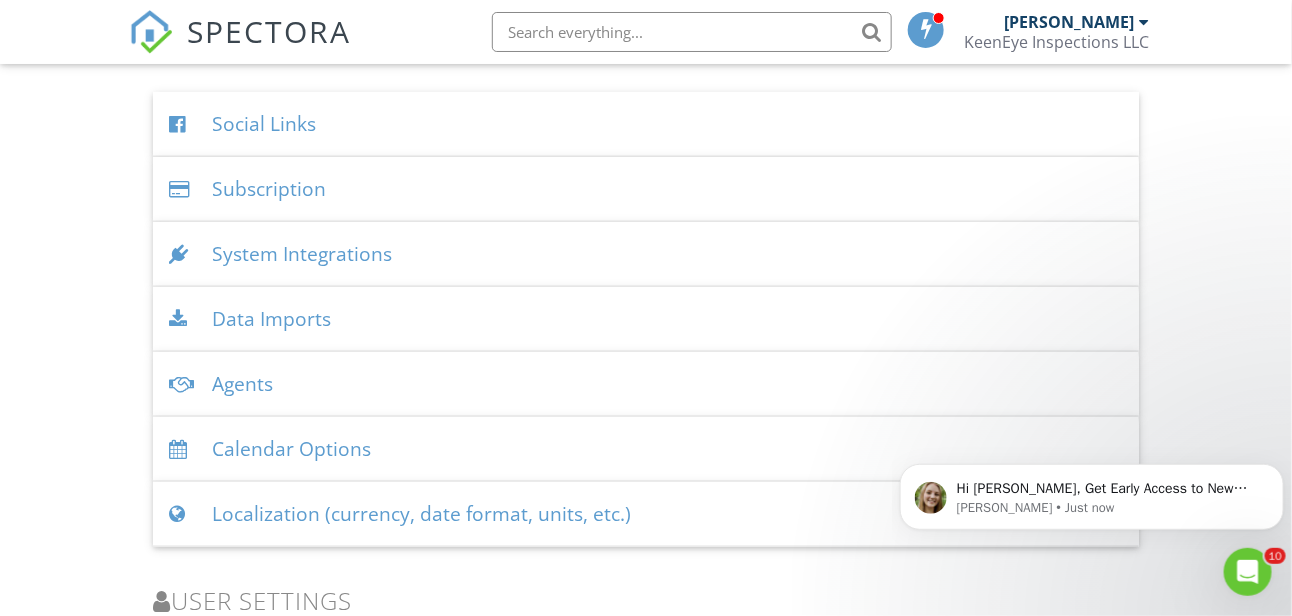 click on "System Integrations" at bounding box center (646, 254) 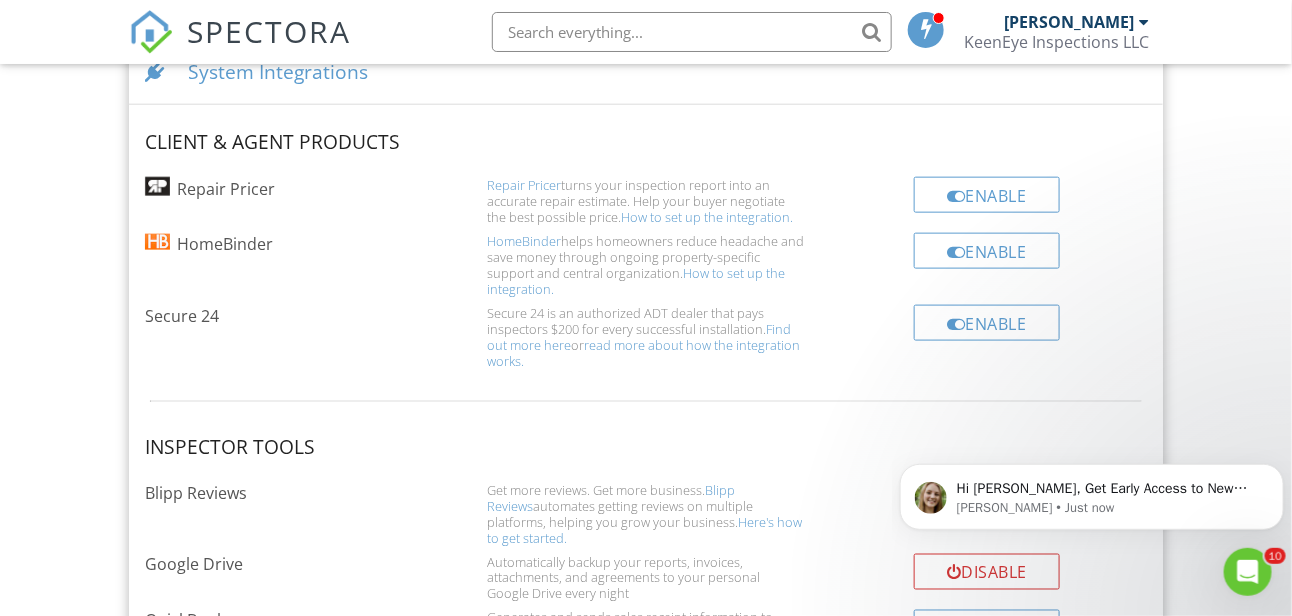 scroll, scrollTop: 3185, scrollLeft: 0, axis: vertical 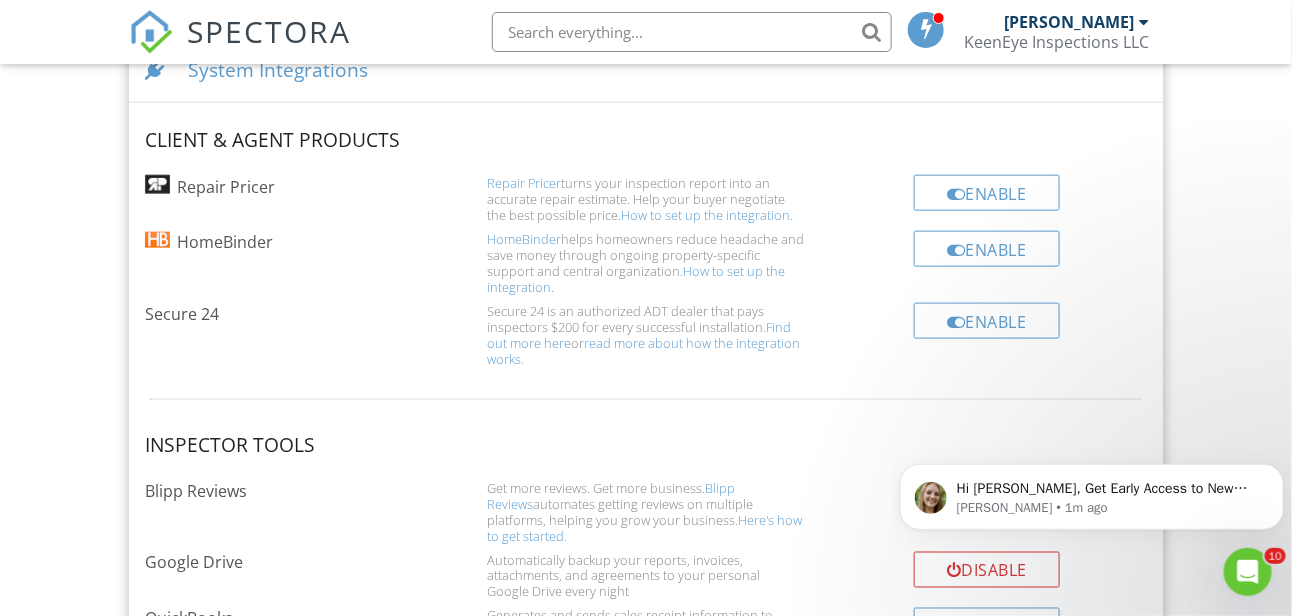 click on "Repair Pricer" at bounding box center (524, 183) 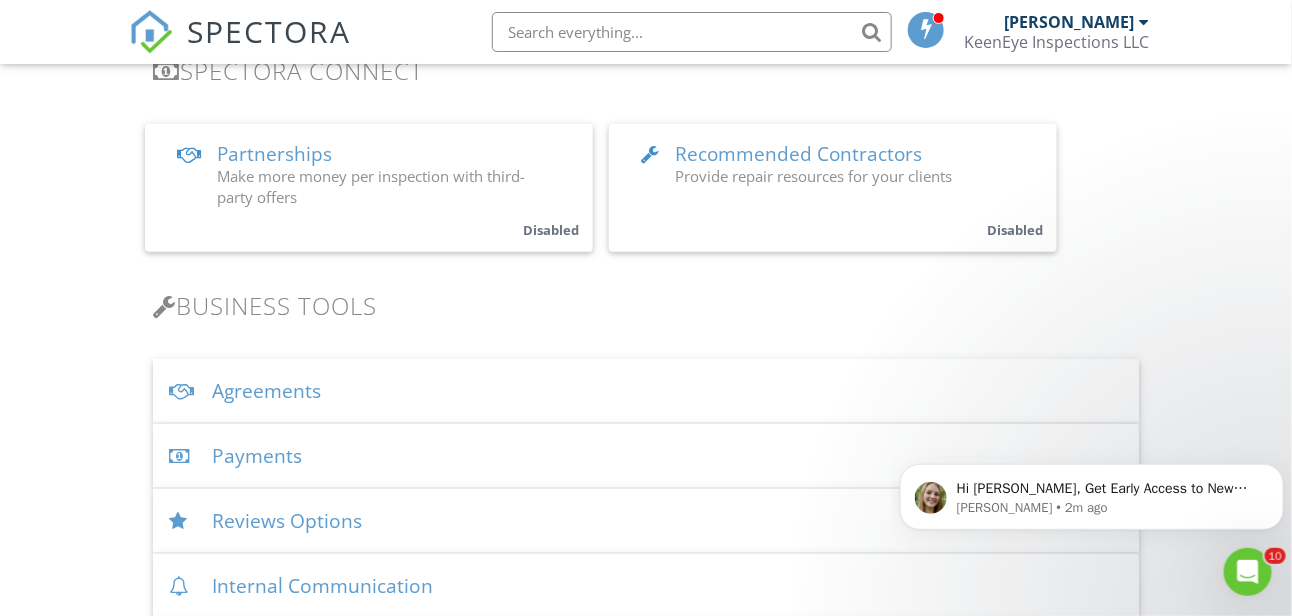 scroll, scrollTop: 0, scrollLeft: 0, axis: both 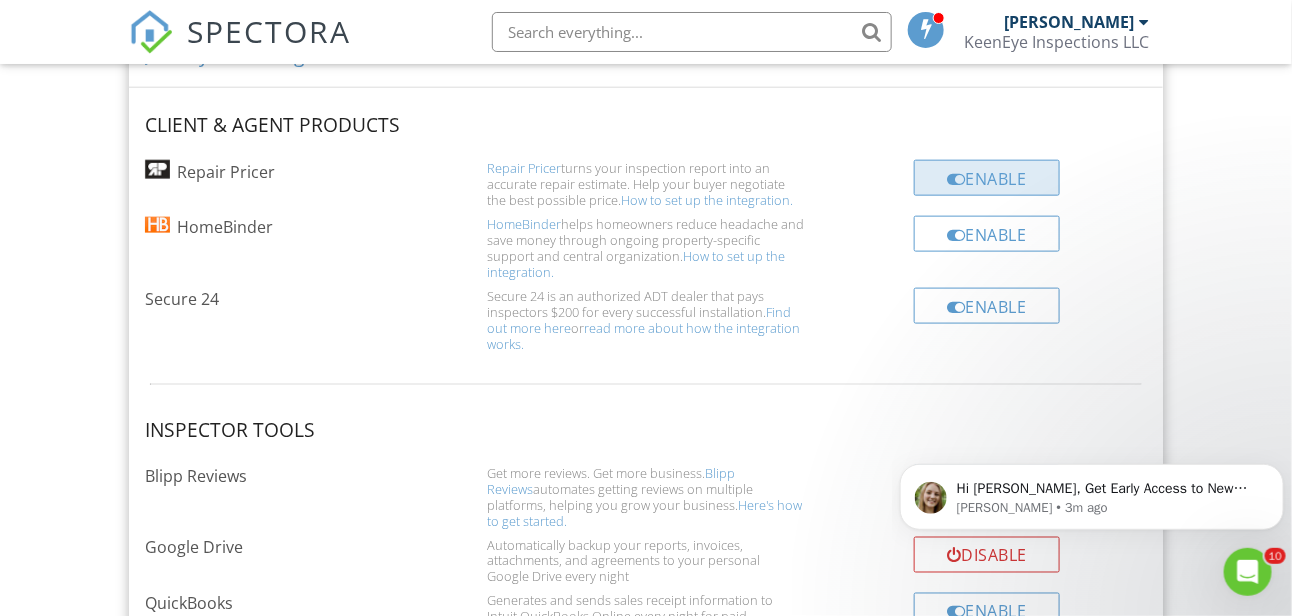 click on "Enable" at bounding box center (987, 178) 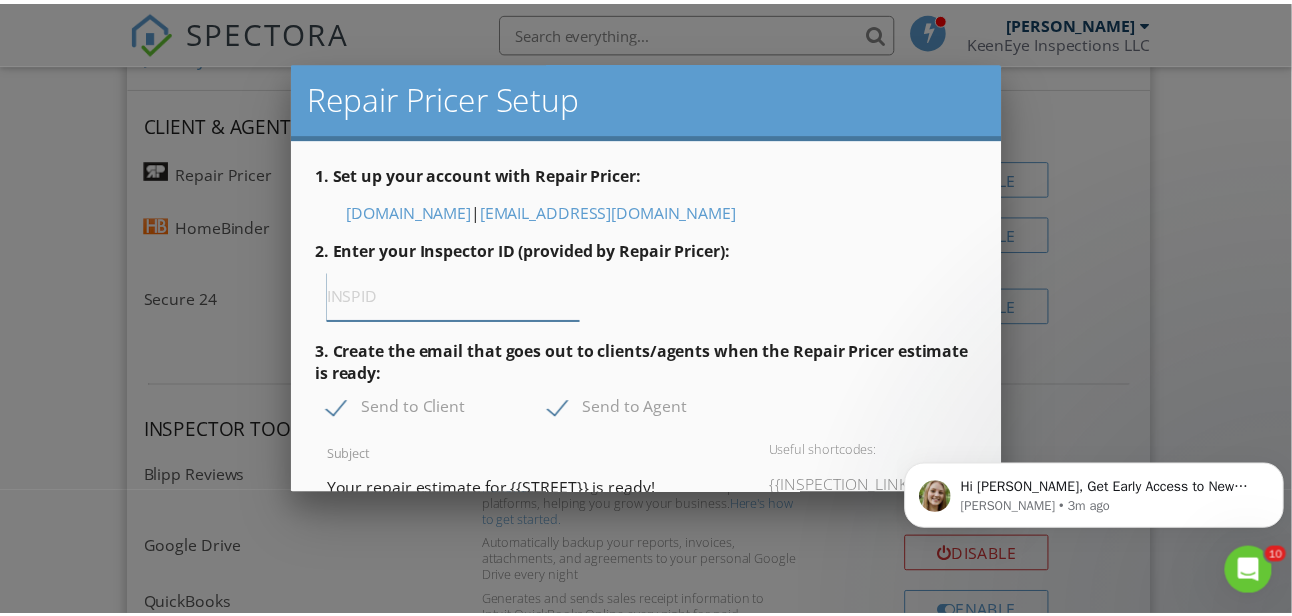 scroll, scrollTop: 100, scrollLeft: 0, axis: vertical 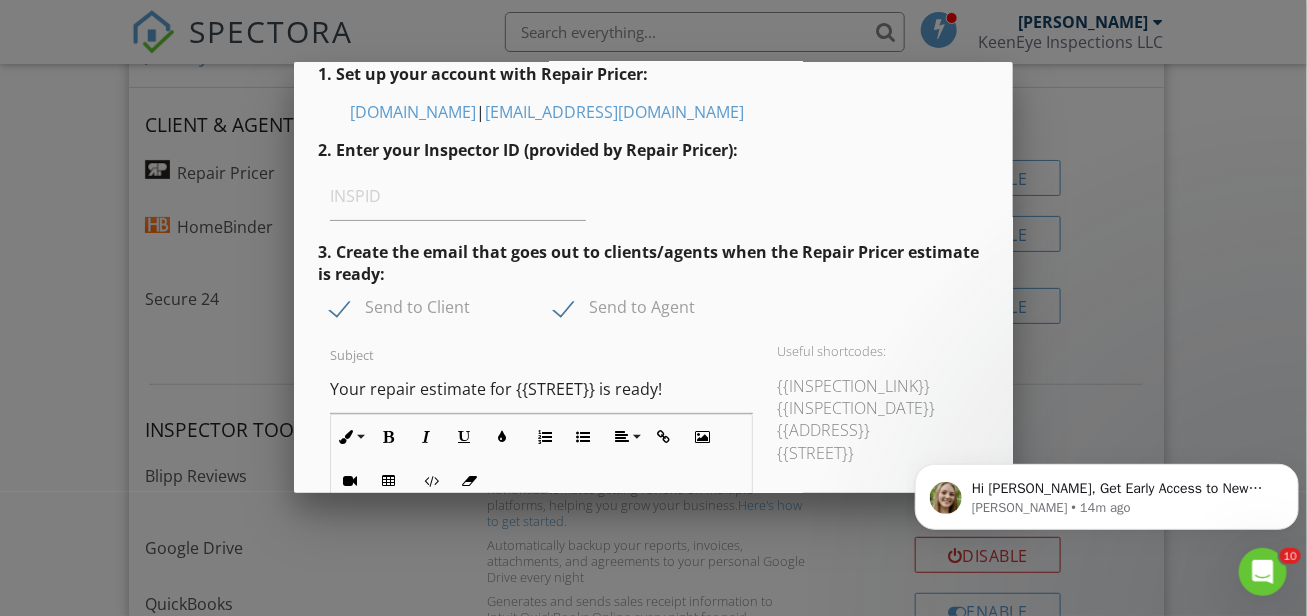 click at bounding box center [653, 285] 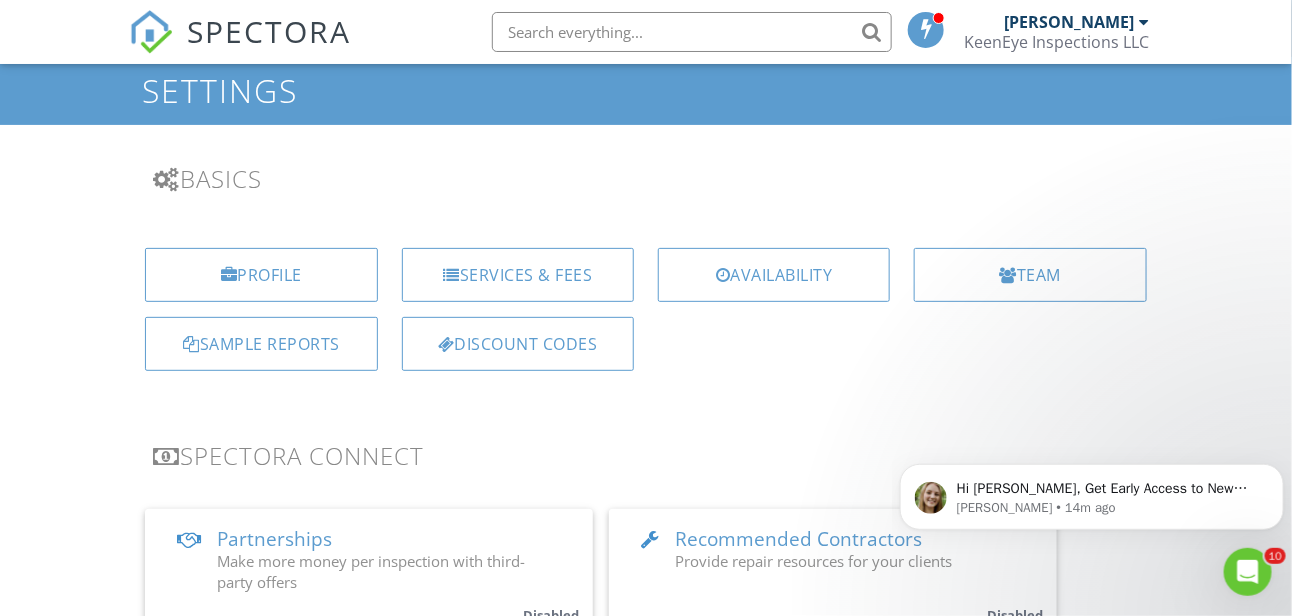 scroll, scrollTop: 0, scrollLeft: 0, axis: both 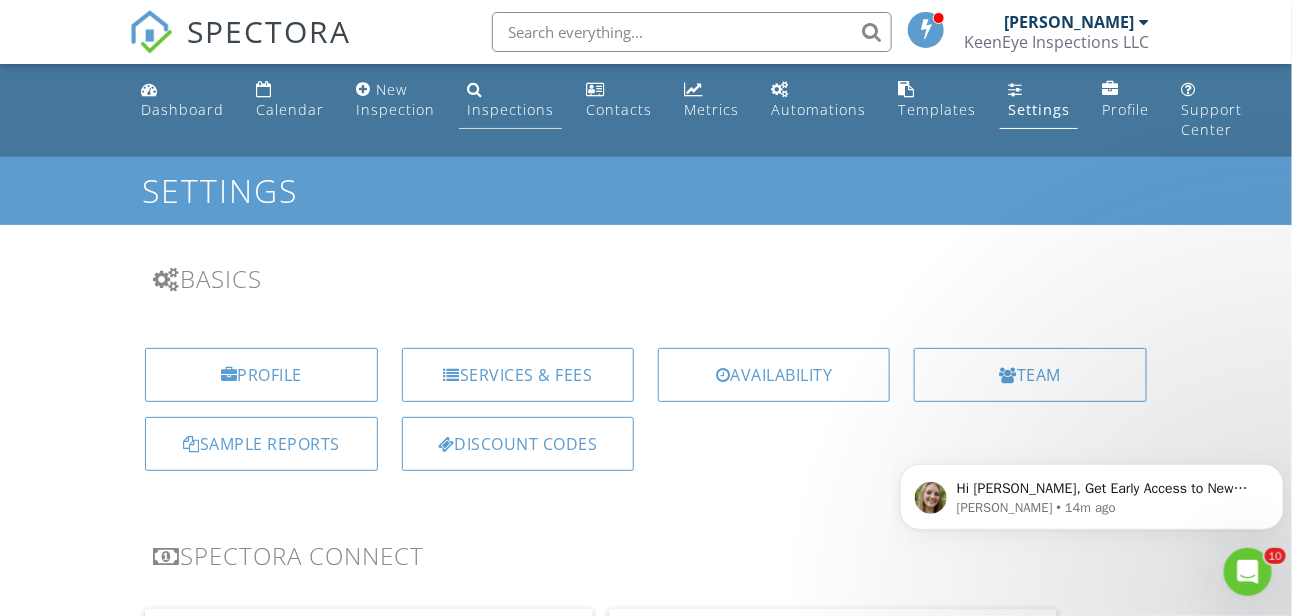 click on "Inspections" at bounding box center (510, 109) 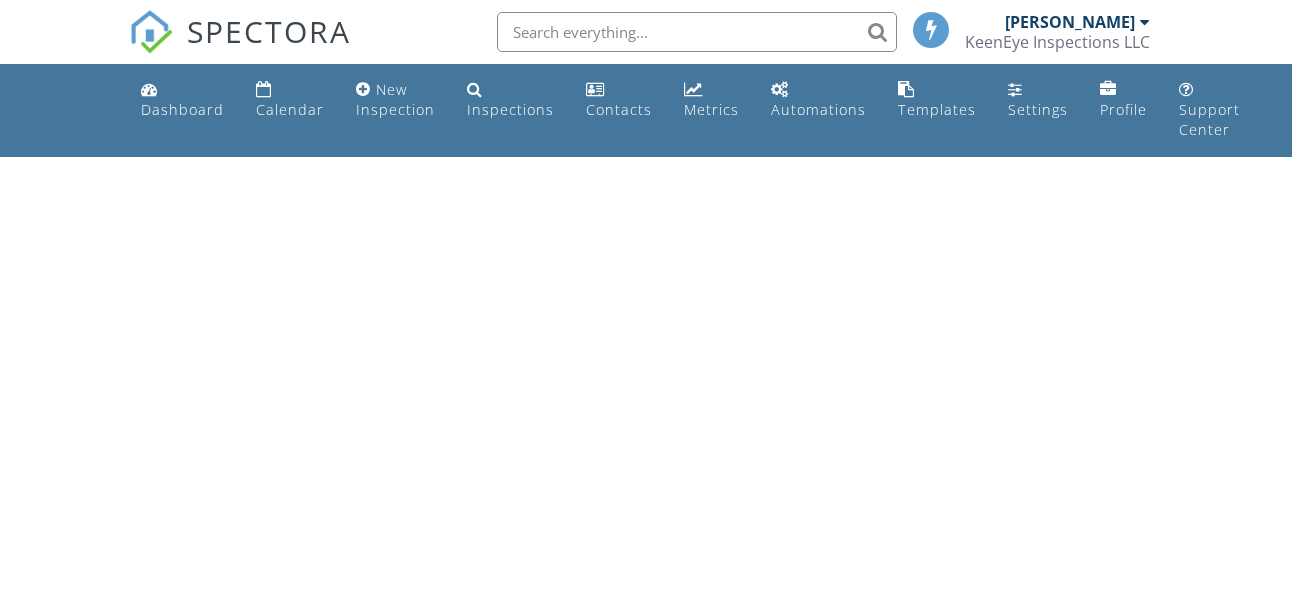 scroll, scrollTop: 0, scrollLeft: 0, axis: both 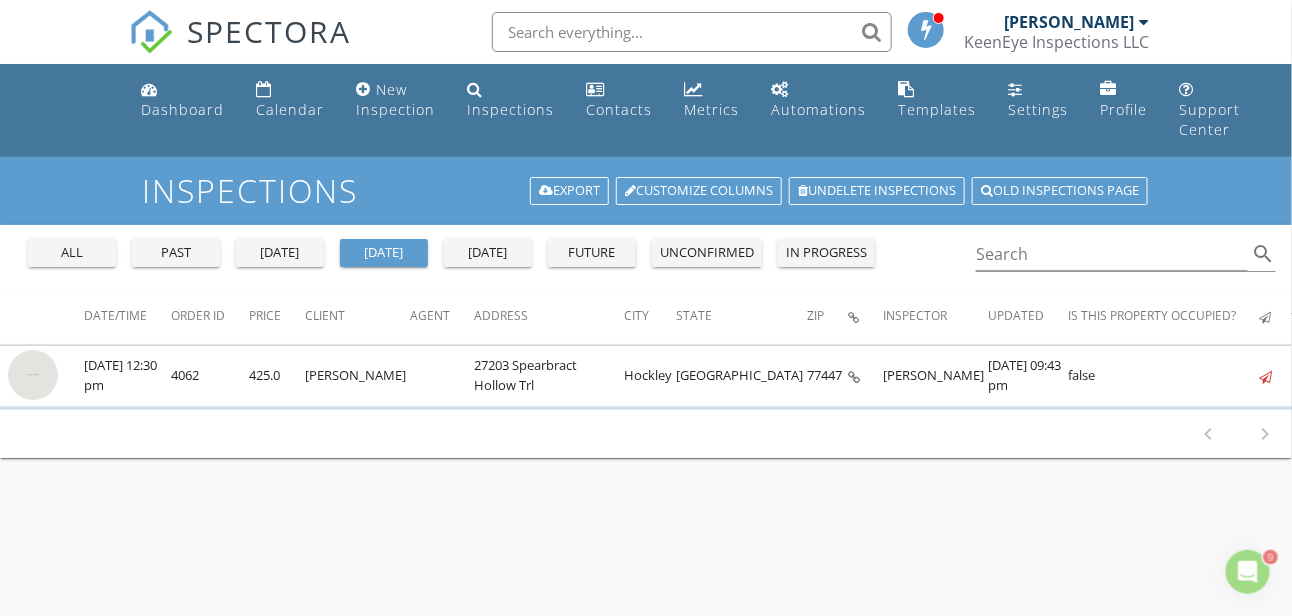click on "all
past
yesterday
today
tomorrow
future
unconfirmed
in progress" at bounding box center [451, 249] 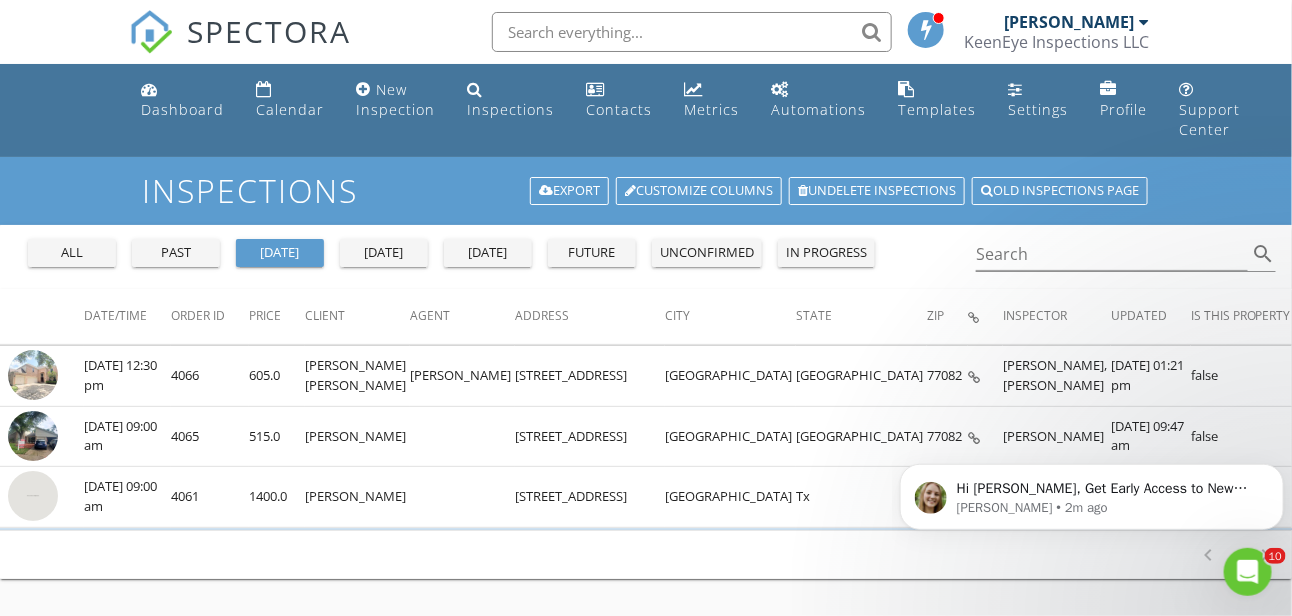 scroll, scrollTop: 0, scrollLeft: 0, axis: both 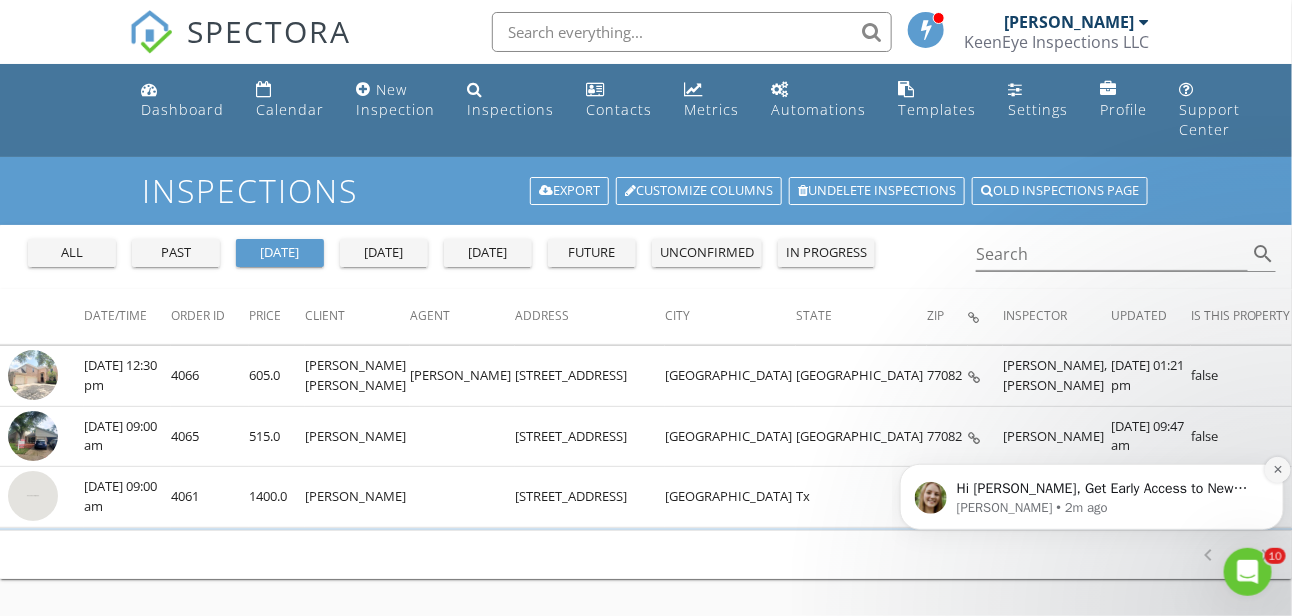 click 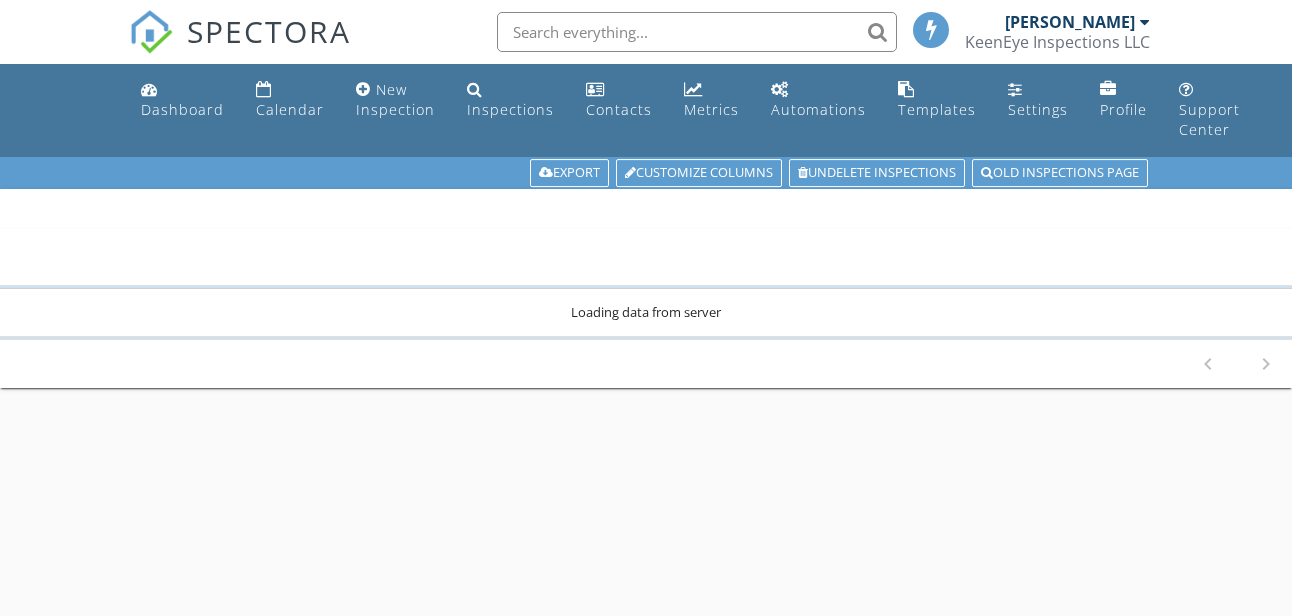 scroll, scrollTop: 0, scrollLeft: 0, axis: both 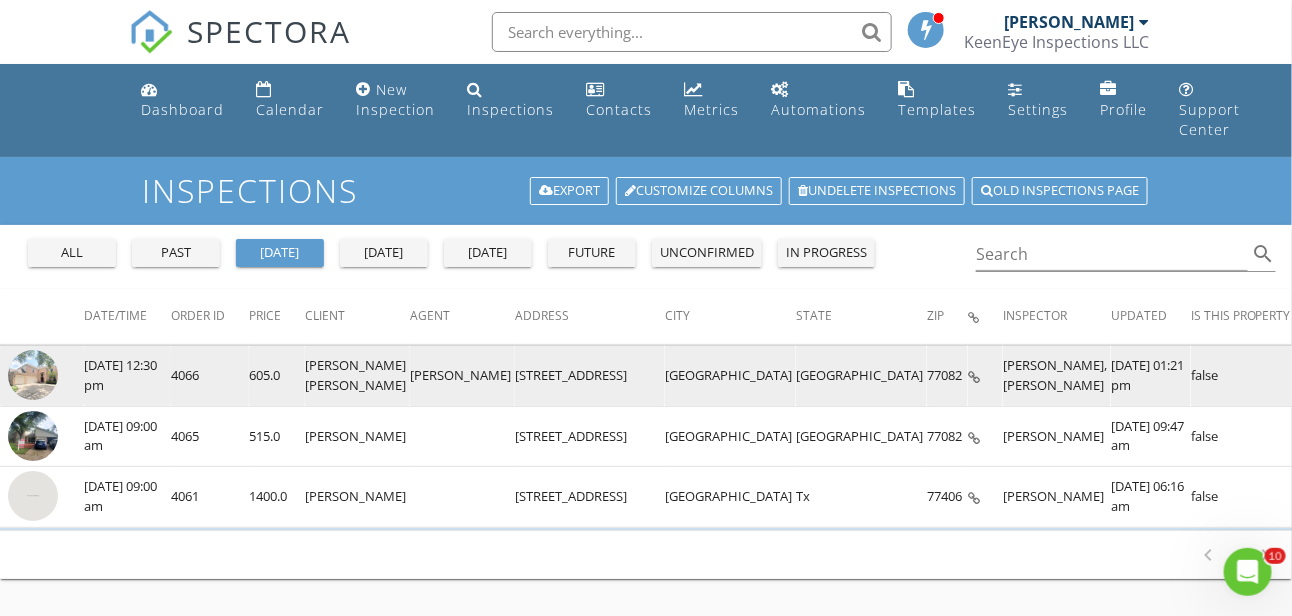 click at bounding box center (33, 375) 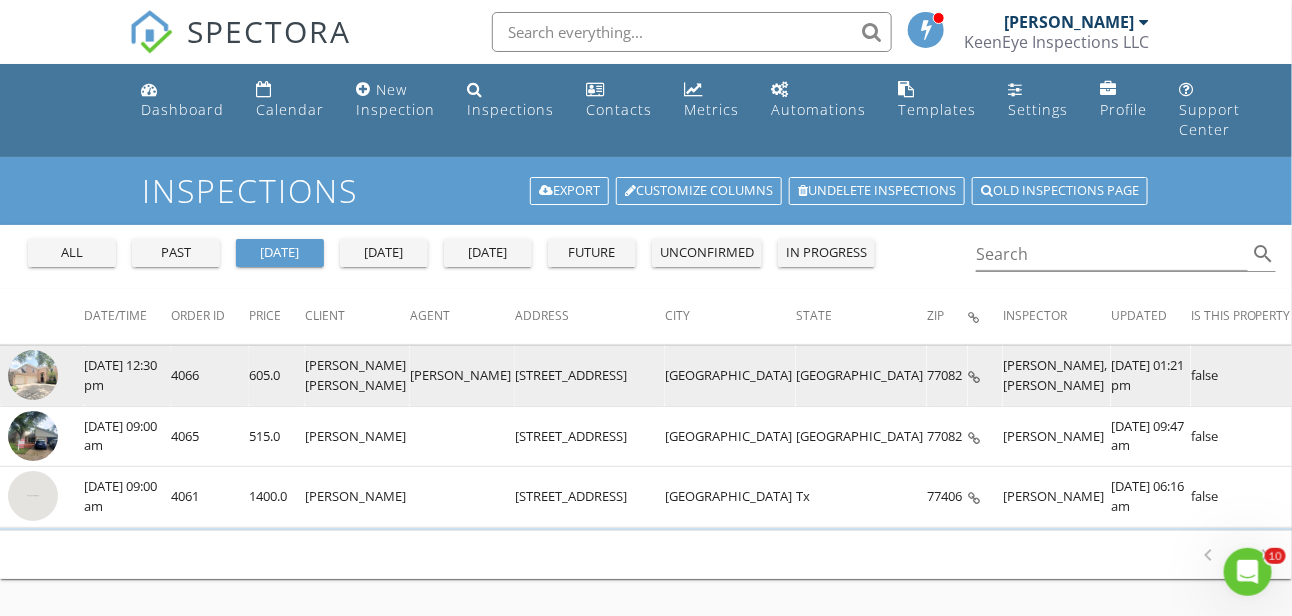 drag, startPoint x: 451, startPoint y: 385, endPoint x: 565, endPoint y: 384, distance: 114.00439 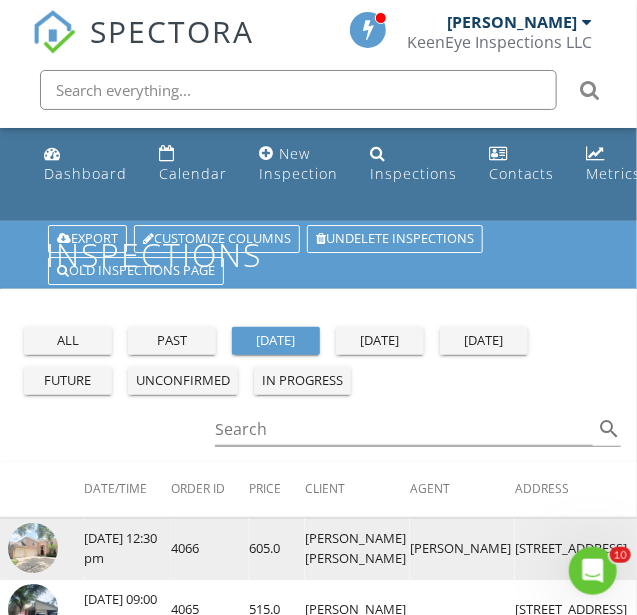 click at bounding box center (33, 548) 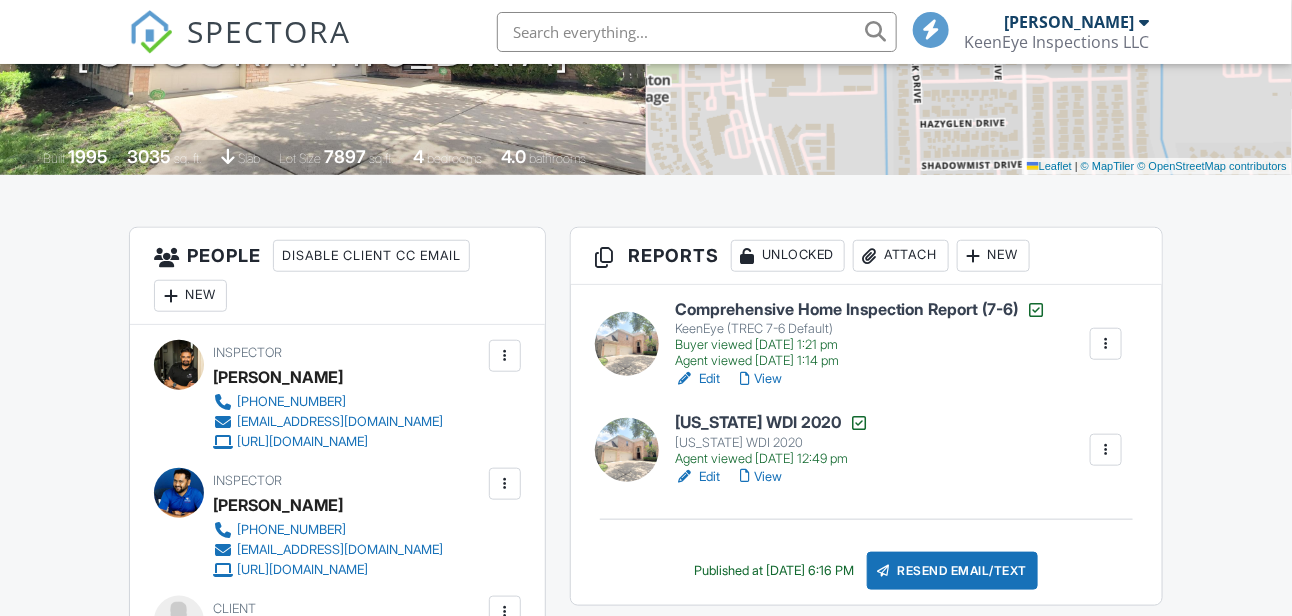 scroll, scrollTop: 400, scrollLeft: 0, axis: vertical 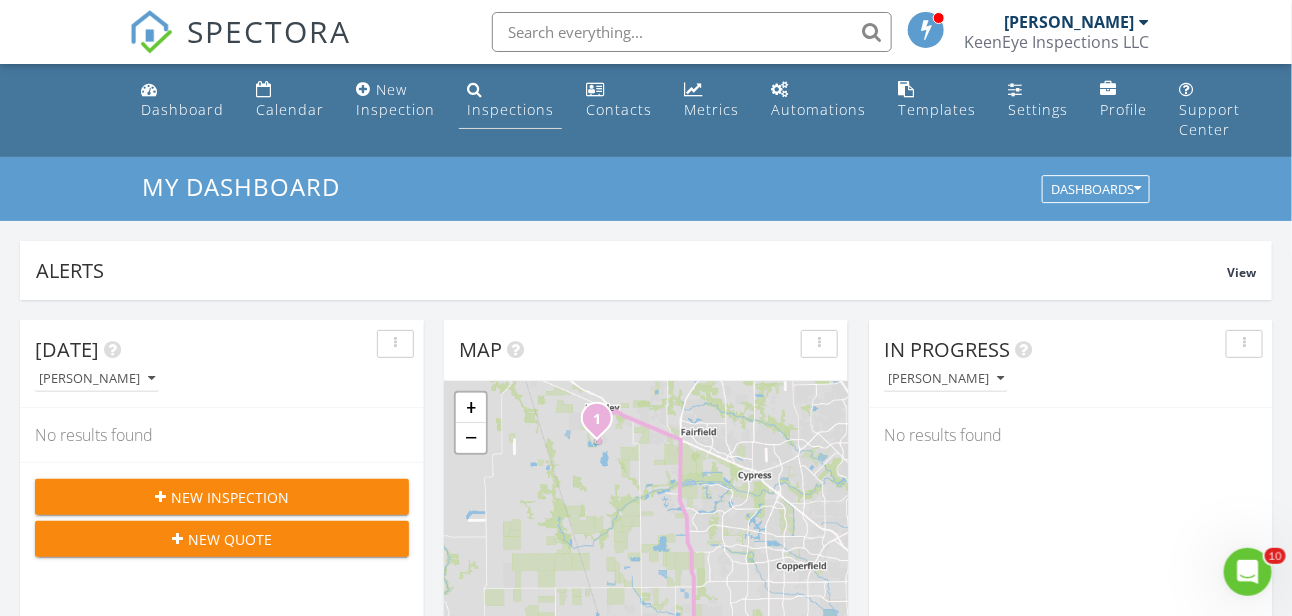 click on "Inspections" at bounding box center [510, 109] 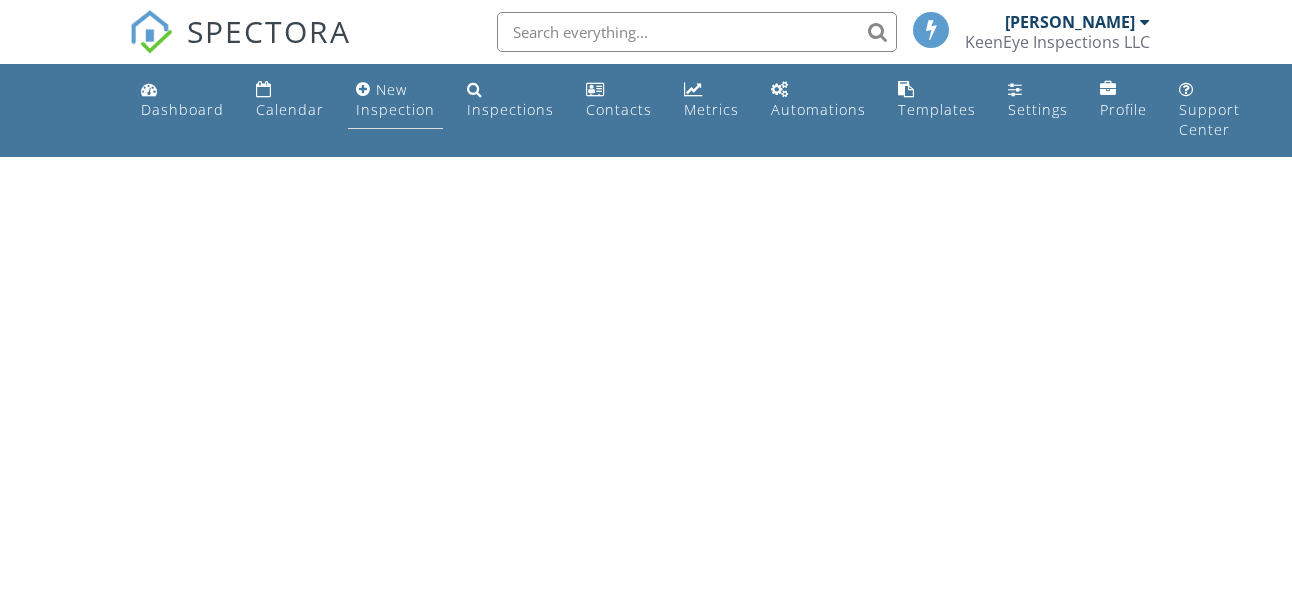 scroll, scrollTop: 0, scrollLeft: 0, axis: both 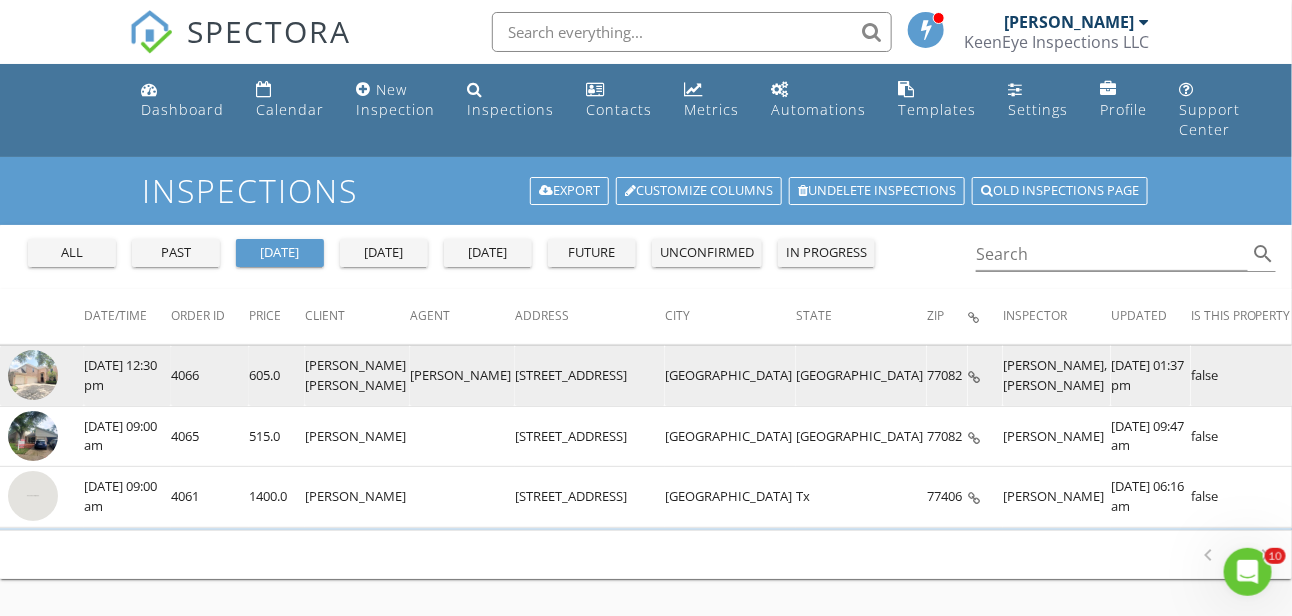 click at bounding box center [33, 375] 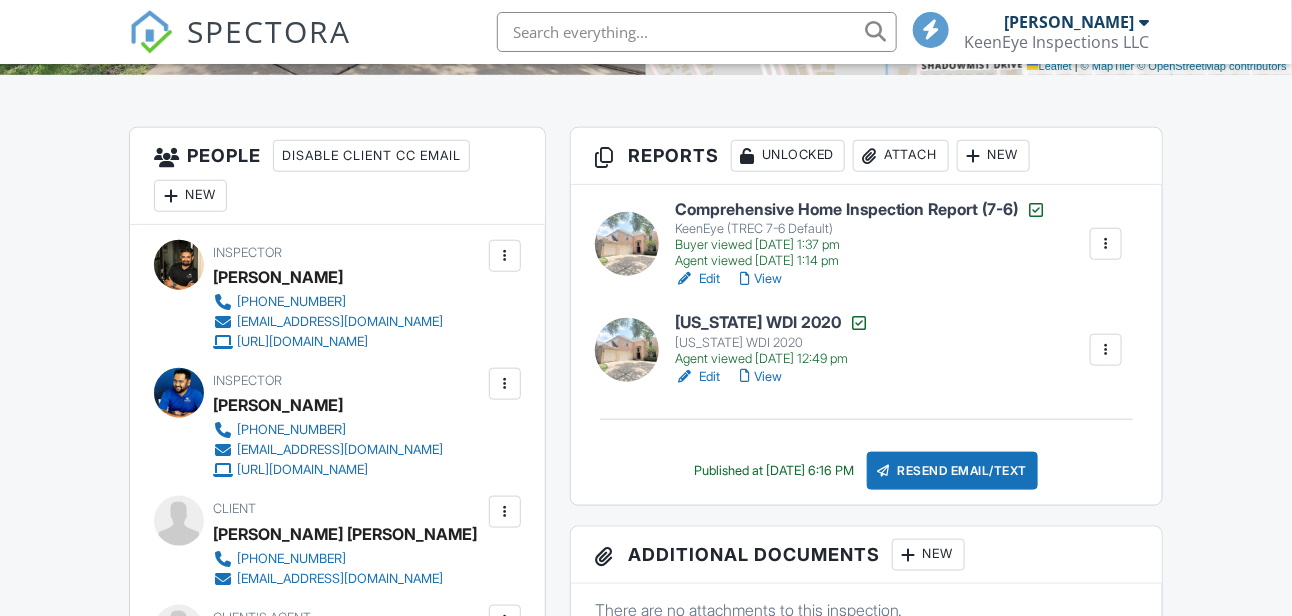 scroll, scrollTop: 442, scrollLeft: 0, axis: vertical 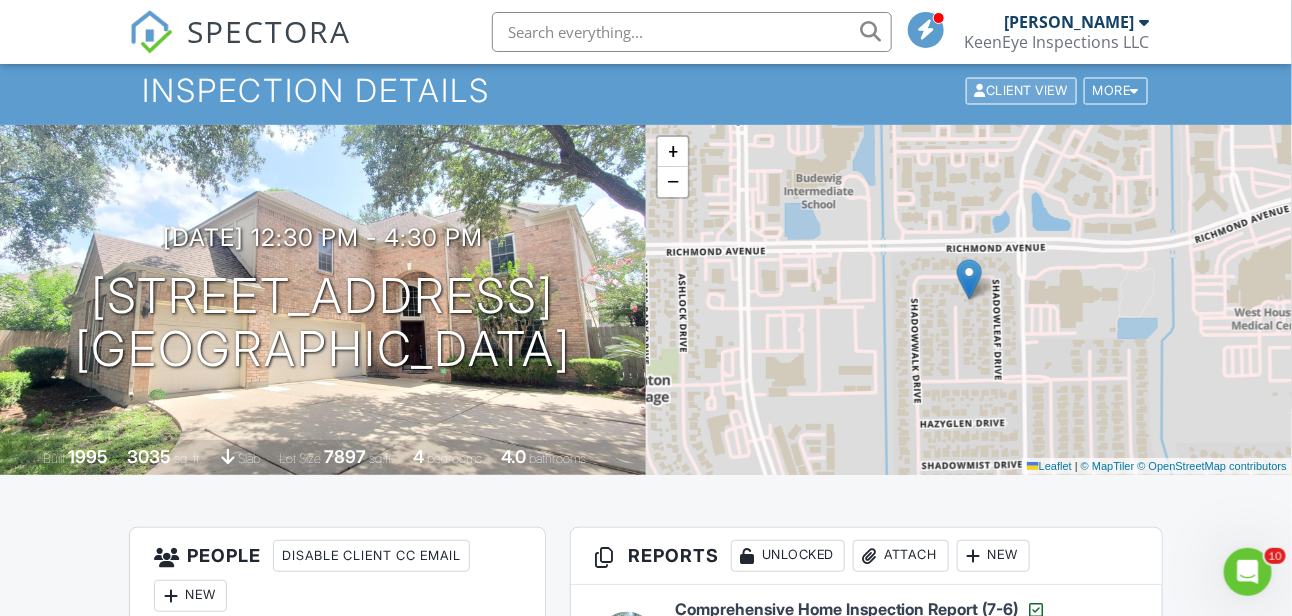click on "Client View" at bounding box center (1021, 91) 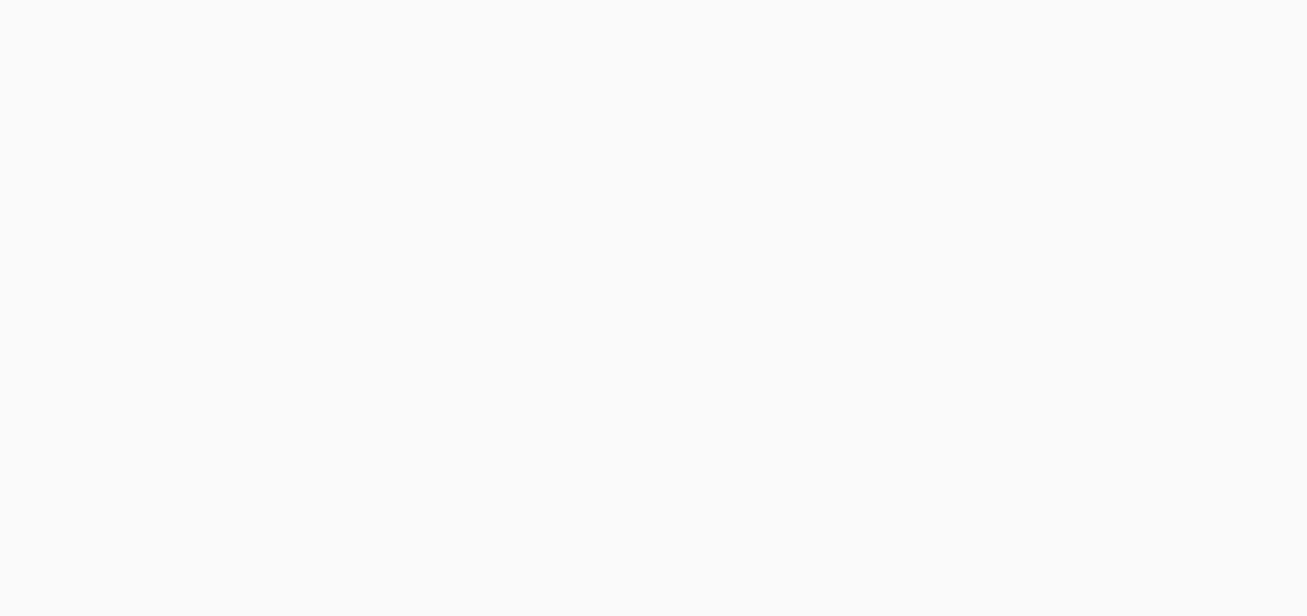 scroll, scrollTop: 0, scrollLeft: 0, axis: both 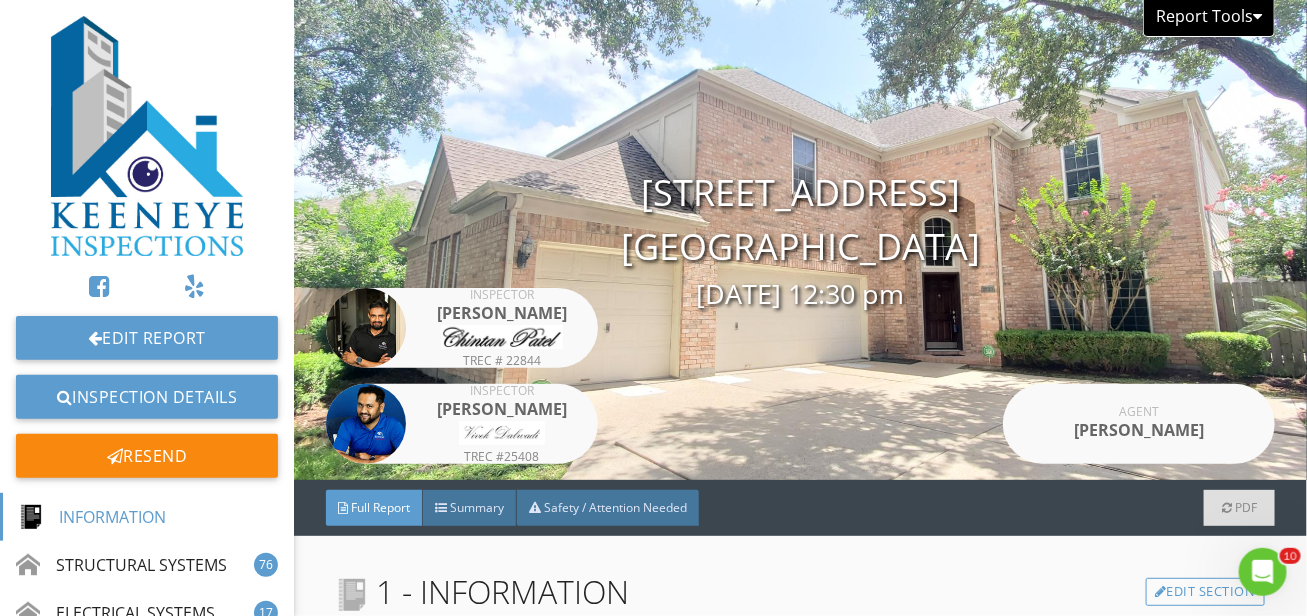 click on "Report Tools" at bounding box center (1209, 18) 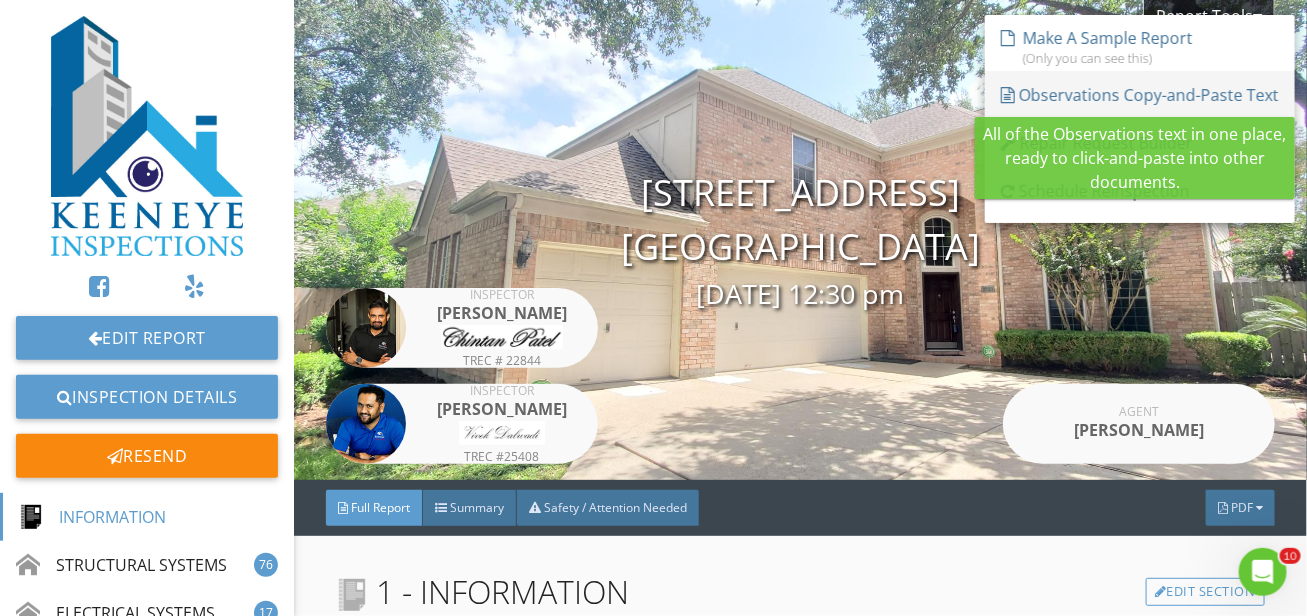 click on "Observations
Copy-and-Paste Text" at bounding box center (1140, 95) 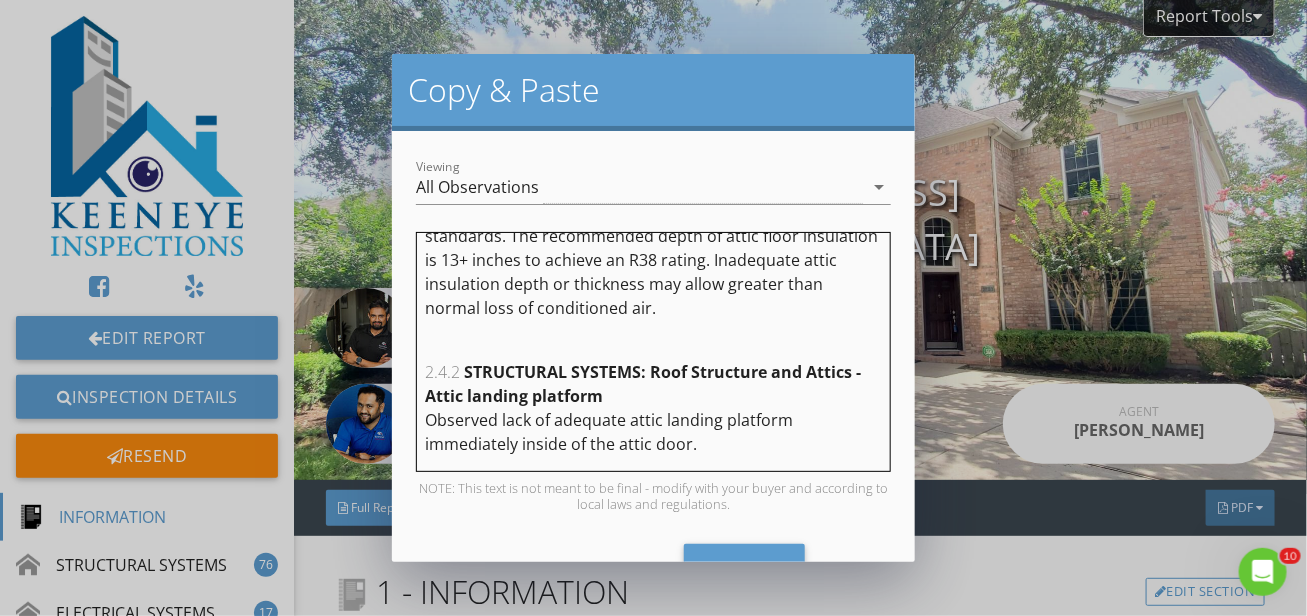 scroll, scrollTop: 4300, scrollLeft: 0, axis: vertical 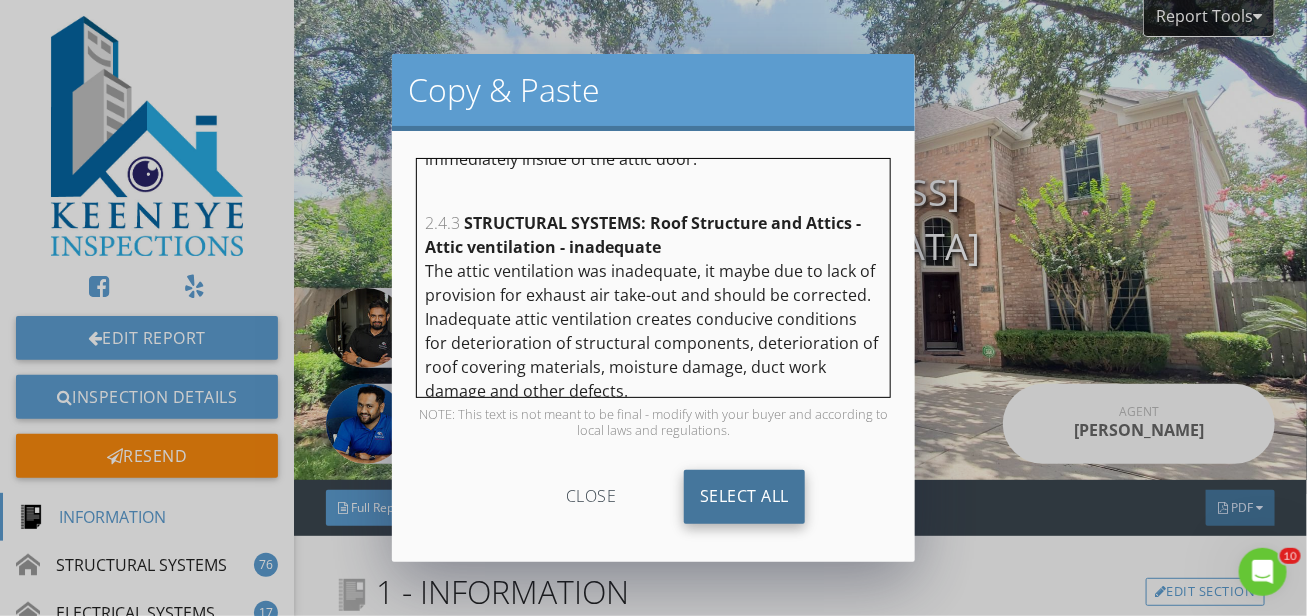 click on "Select All" at bounding box center [744, 497] 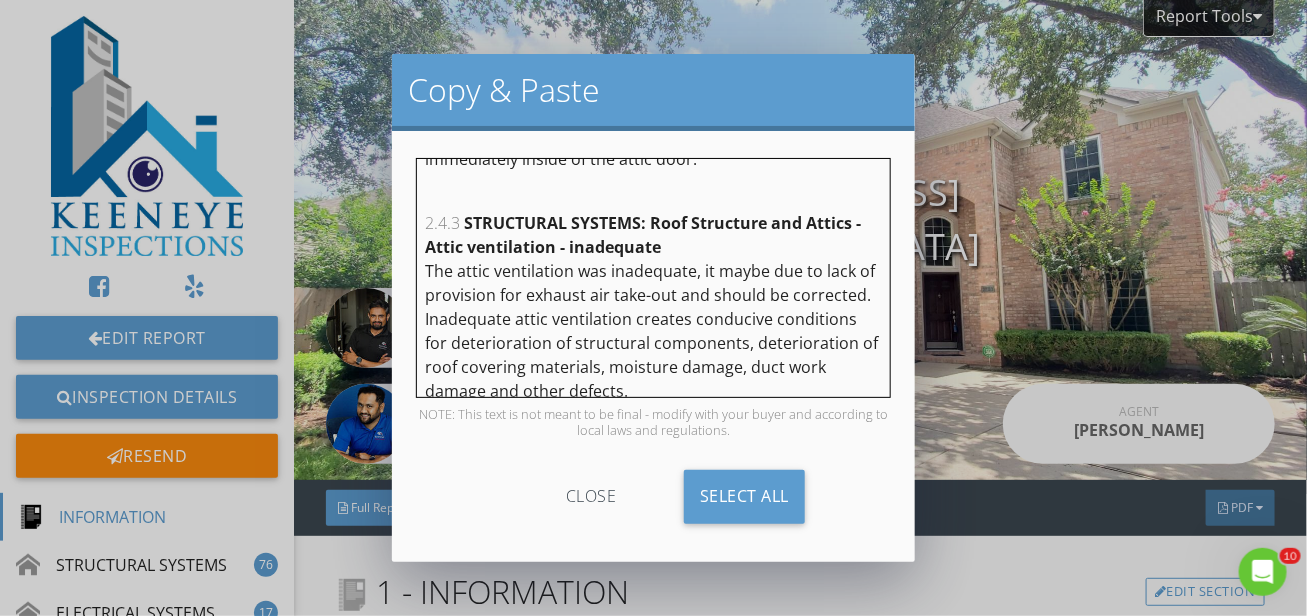 click on "close" at bounding box center (591, 497) 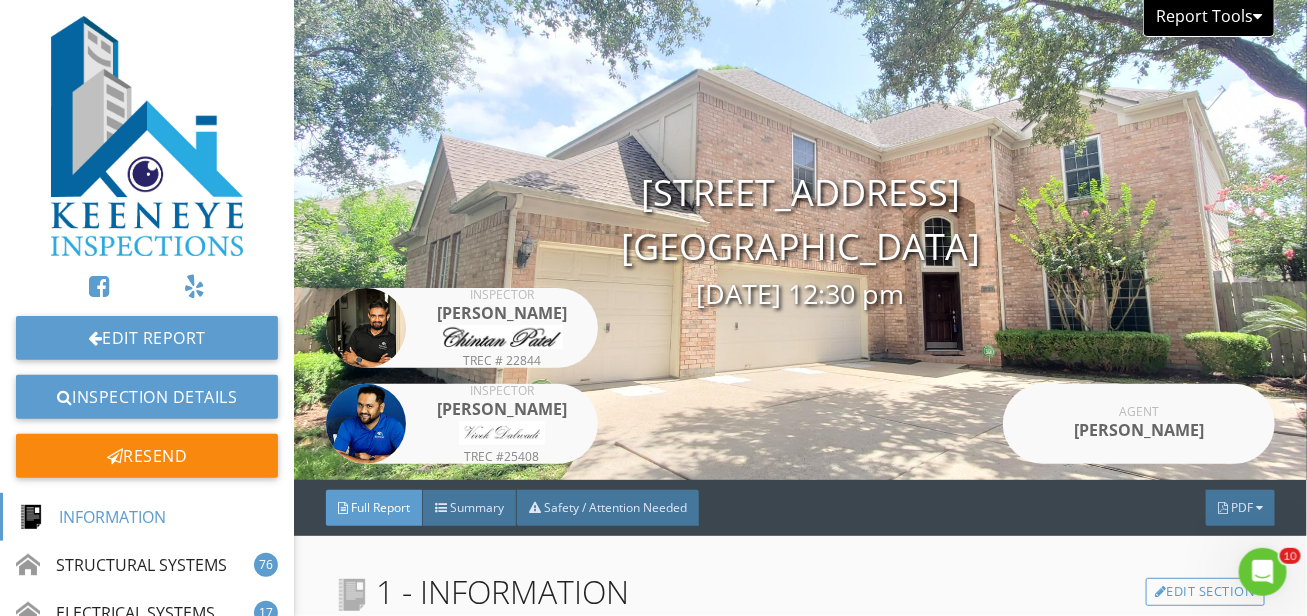 click on "Report Tools" at bounding box center [1209, 18] 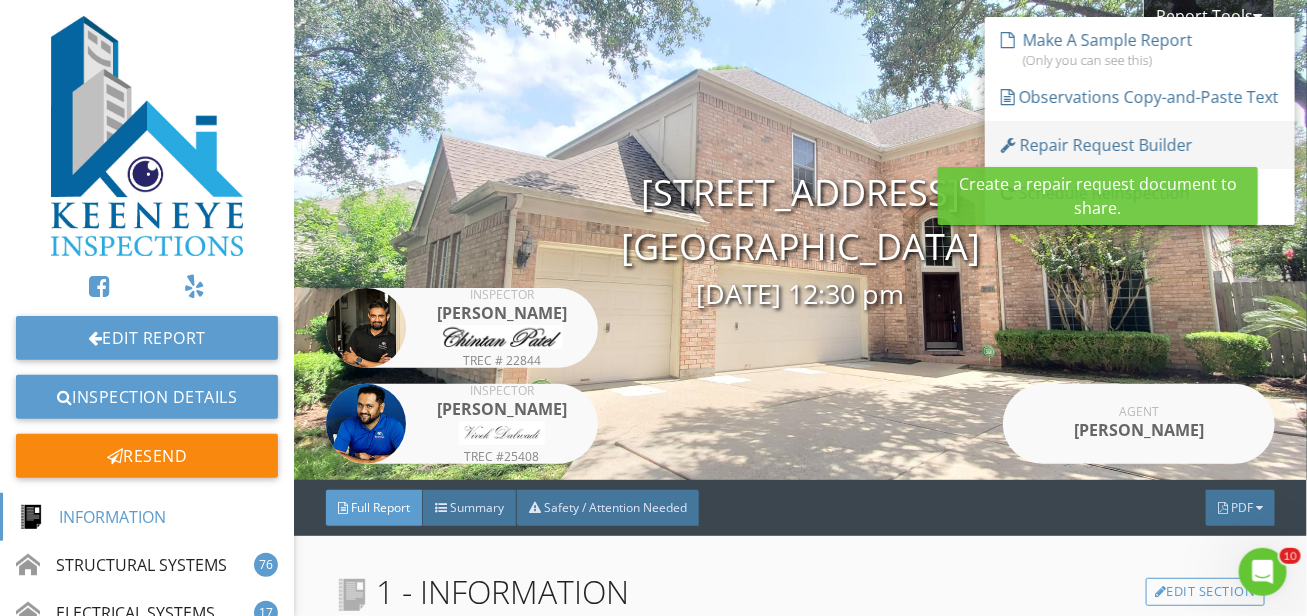 click on "Repair Request Builder" at bounding box center [1097, 145] 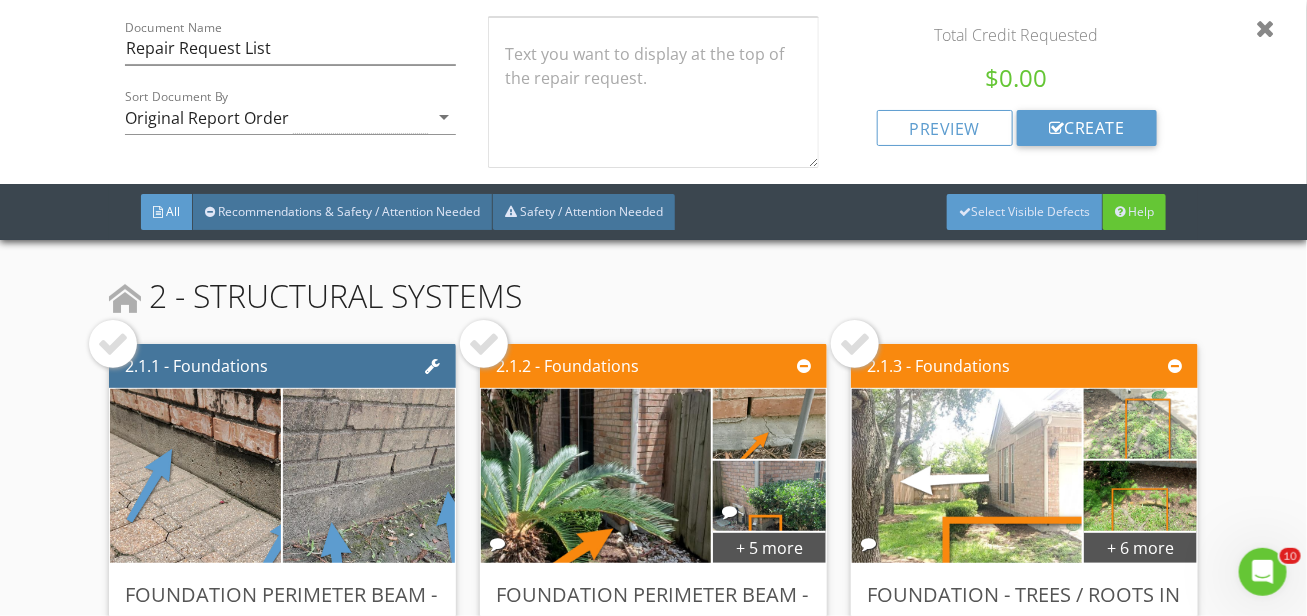 click on "Select Visible Defects" at bounding box center (1025, 212) 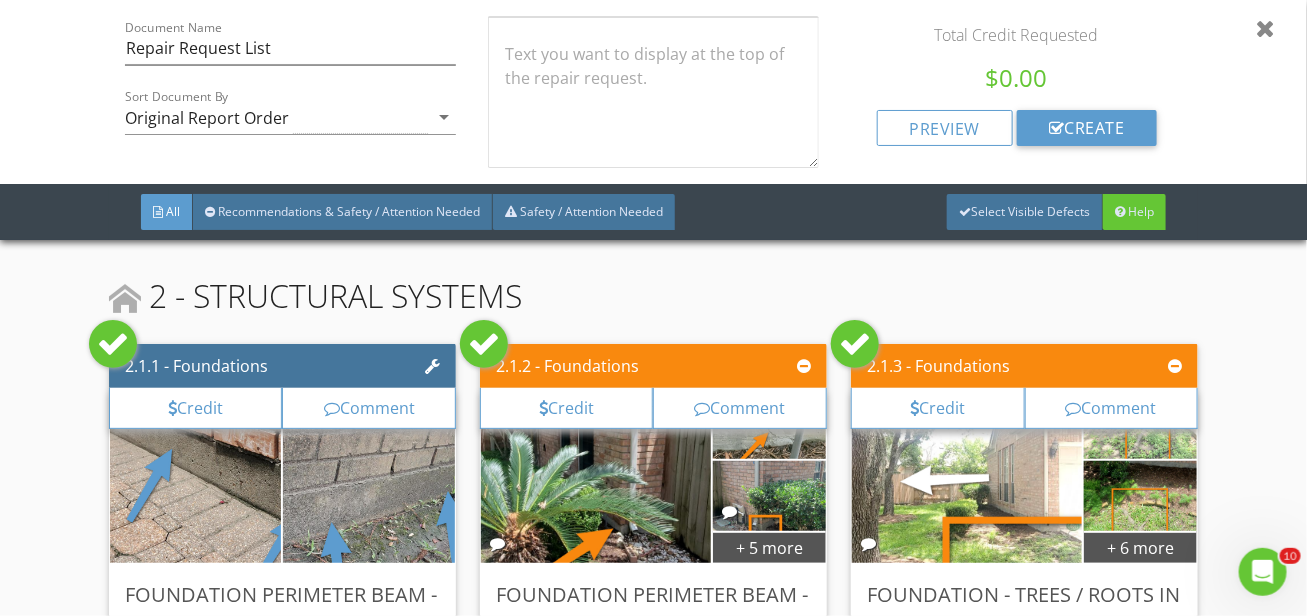 scroll, scrollTop: 100, scrollLeft: 0, axis: vertical 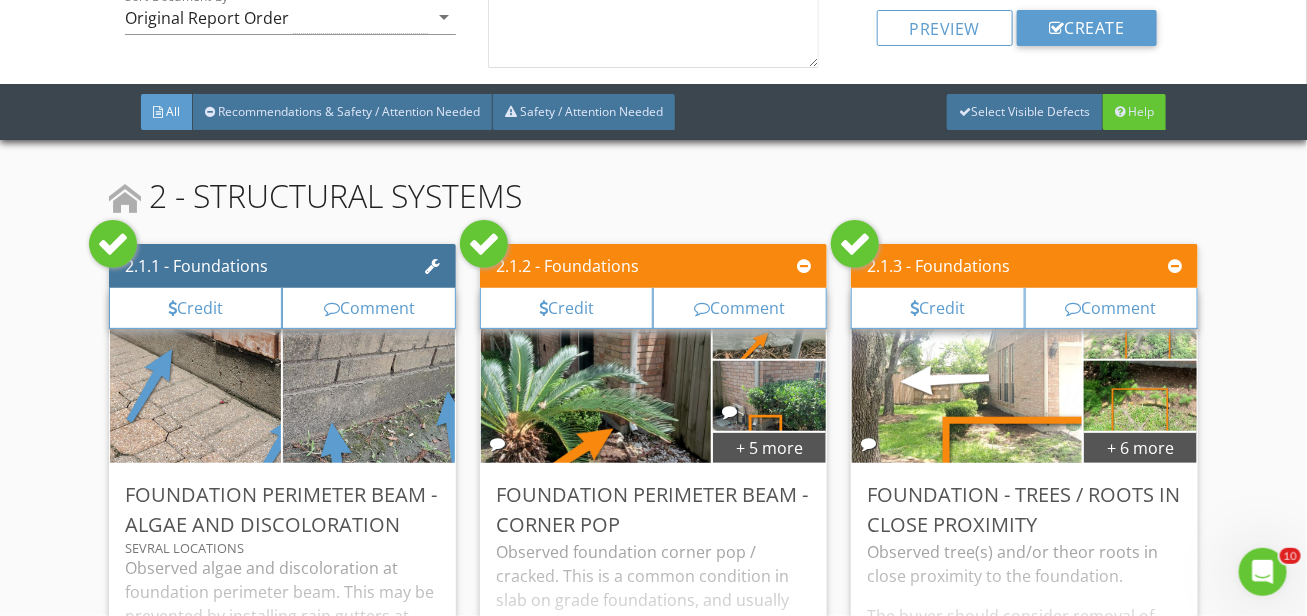 click on "Comment" at bounding box center (369, 308) 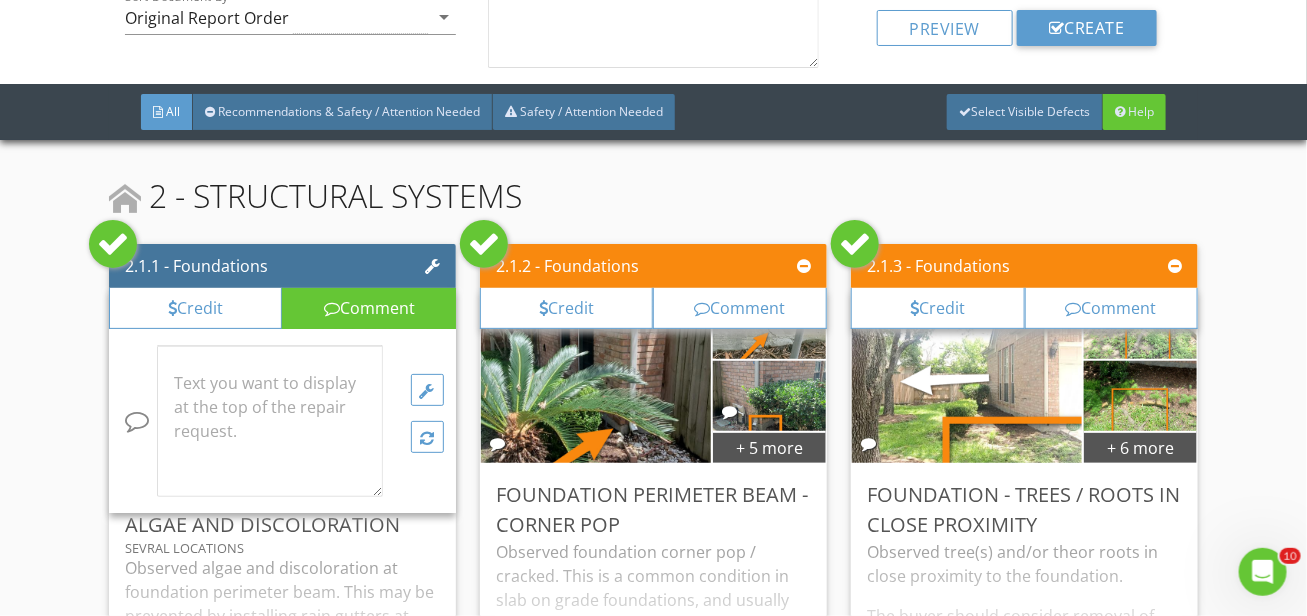click on "Comment" at bounding box center [369, 308] 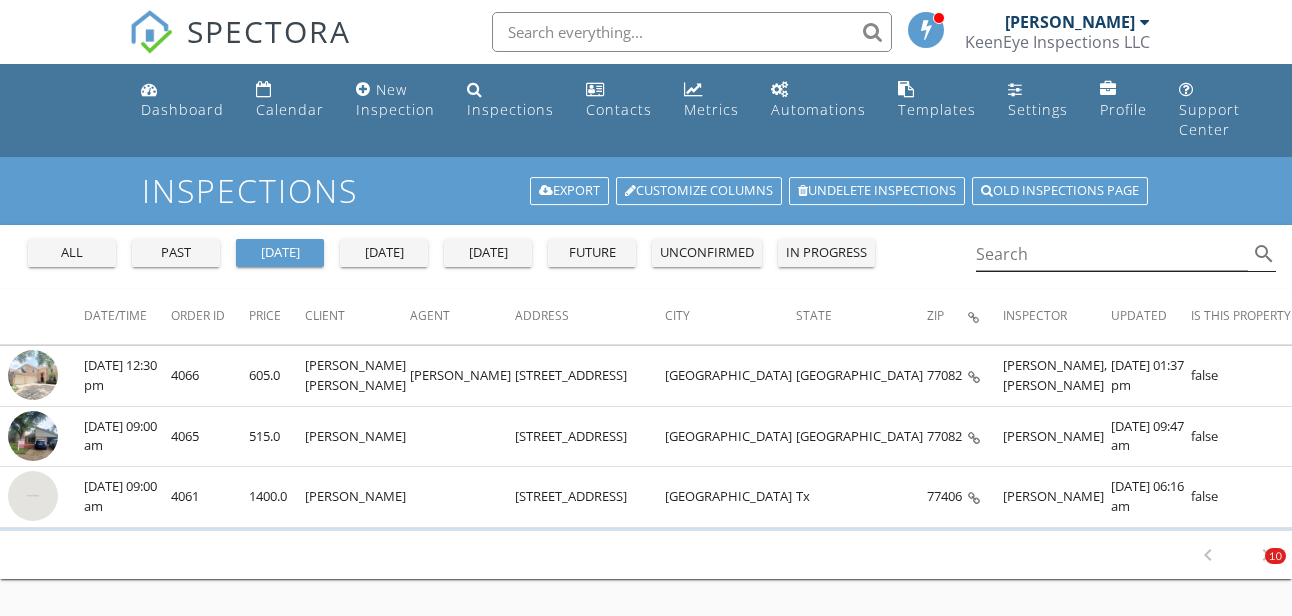 scroll, scrollTop: 0, scrollLeft: 0, axis: both 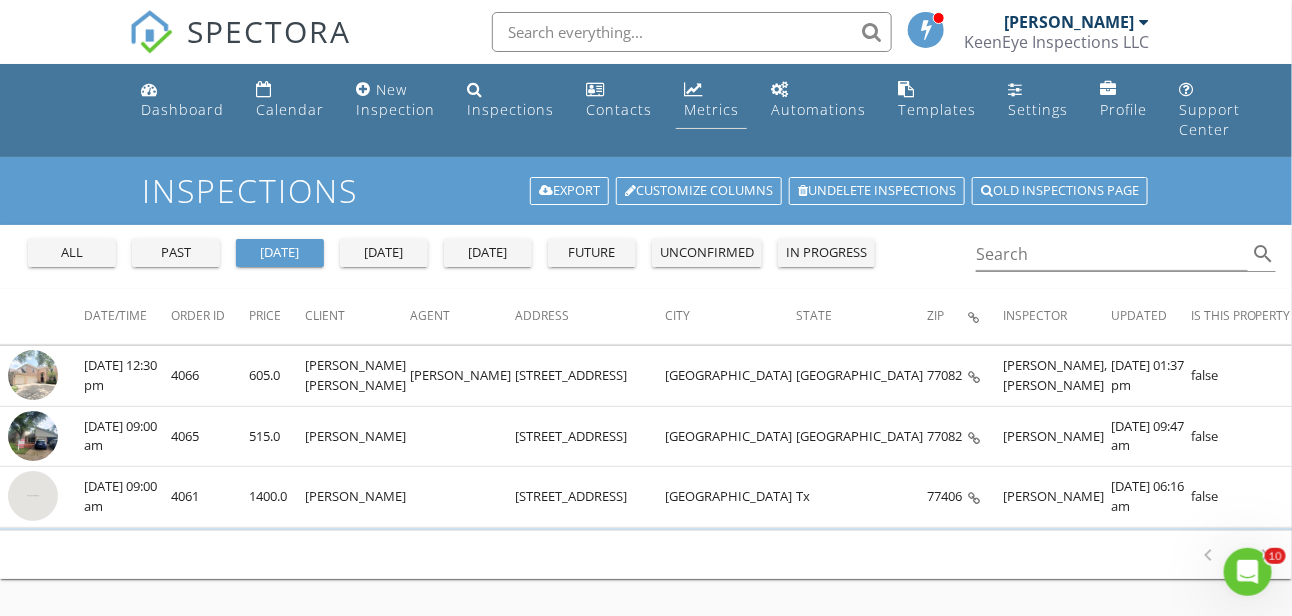 click on "Metrics" at bounding box center [711, 100] 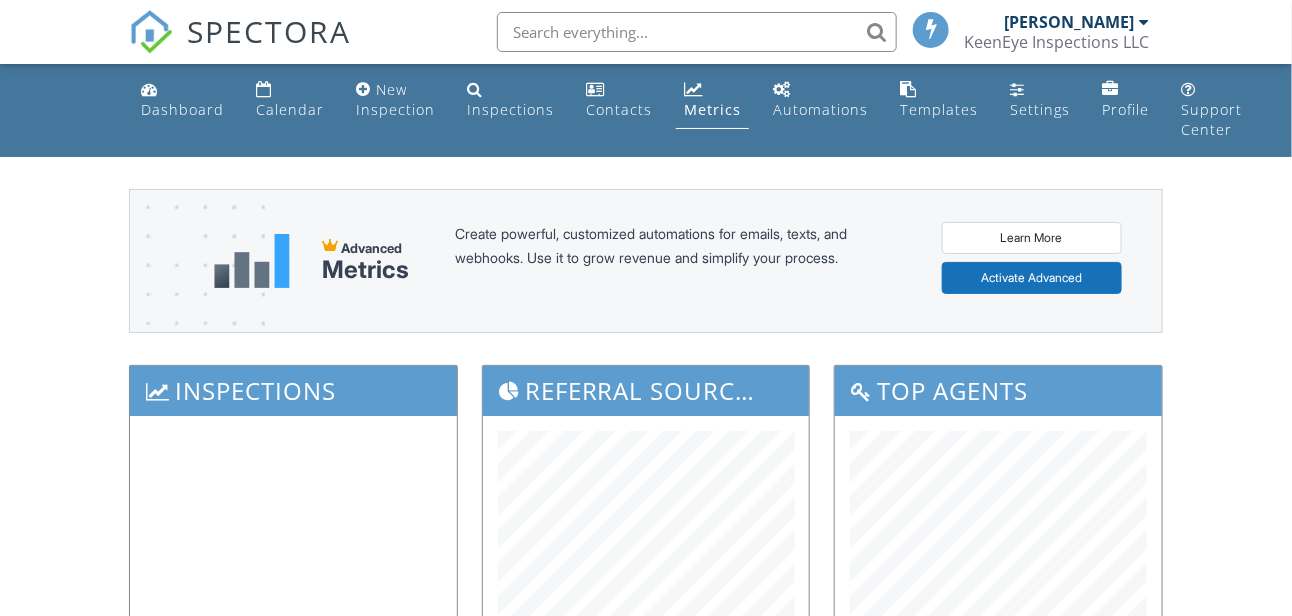 scroll, scrollTop: 400, scrollLeft: 0, axis: vertical 